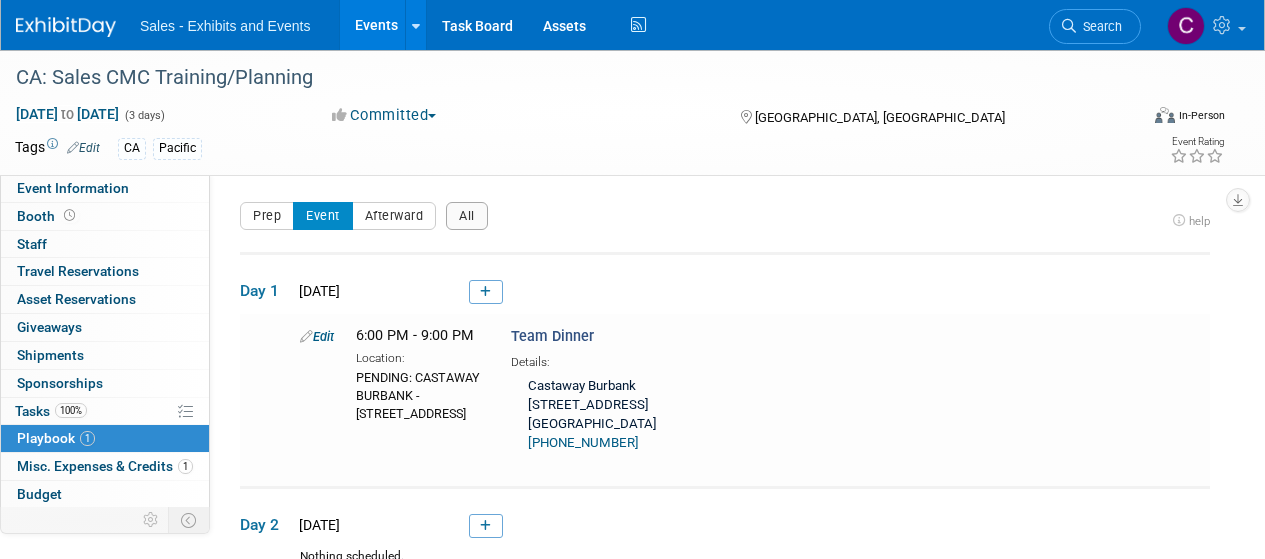 scroll, scrollTop: 0, scrollLeft: 0, axis: both 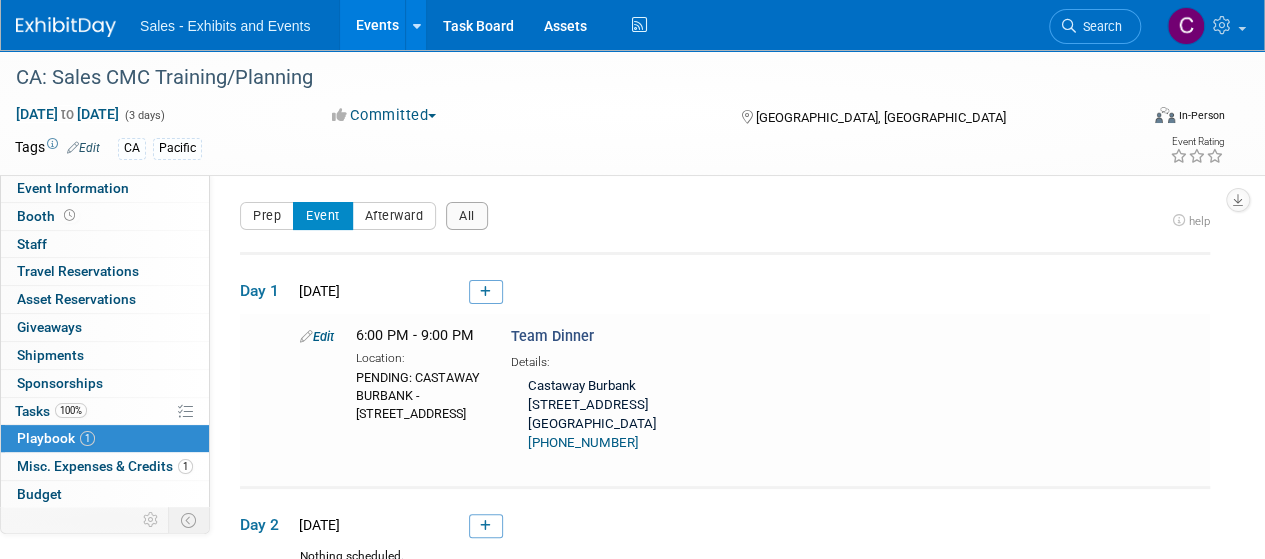 click on "Events" at bounding box center (376, 25) 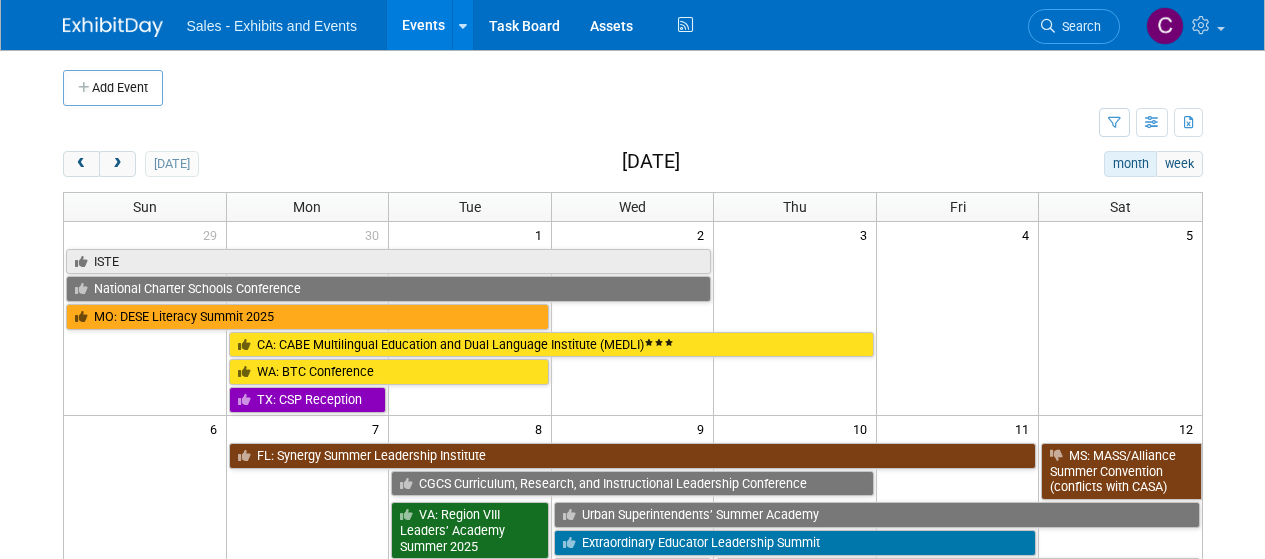 scroll, scrollTop: 0, scrollLeft: 0, axis: both 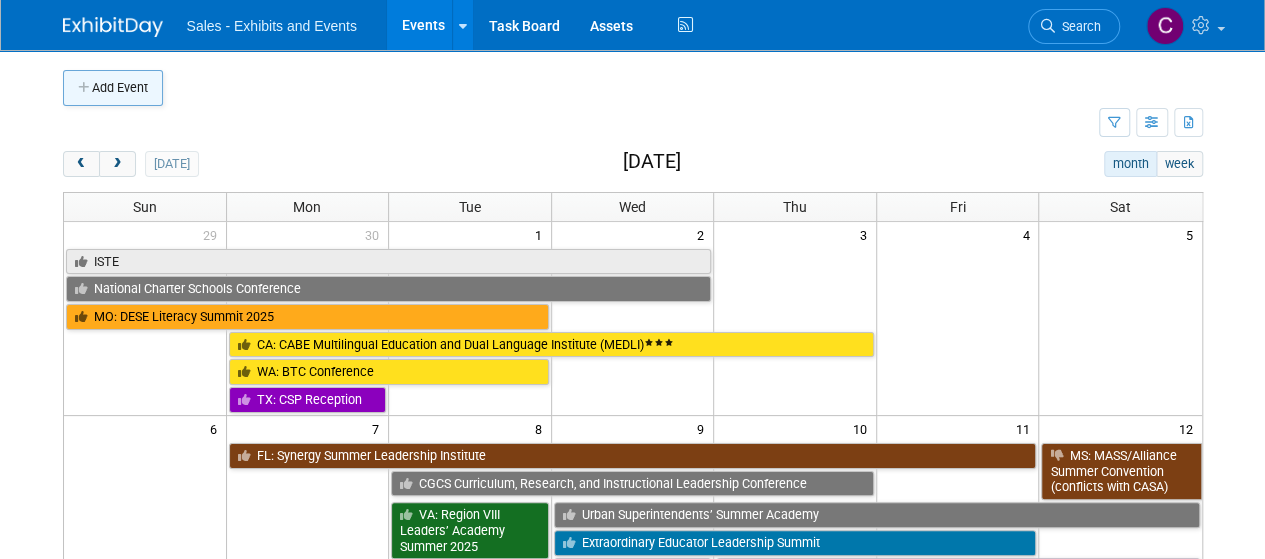 click on "Add Event" at bounding box center (113, 88) 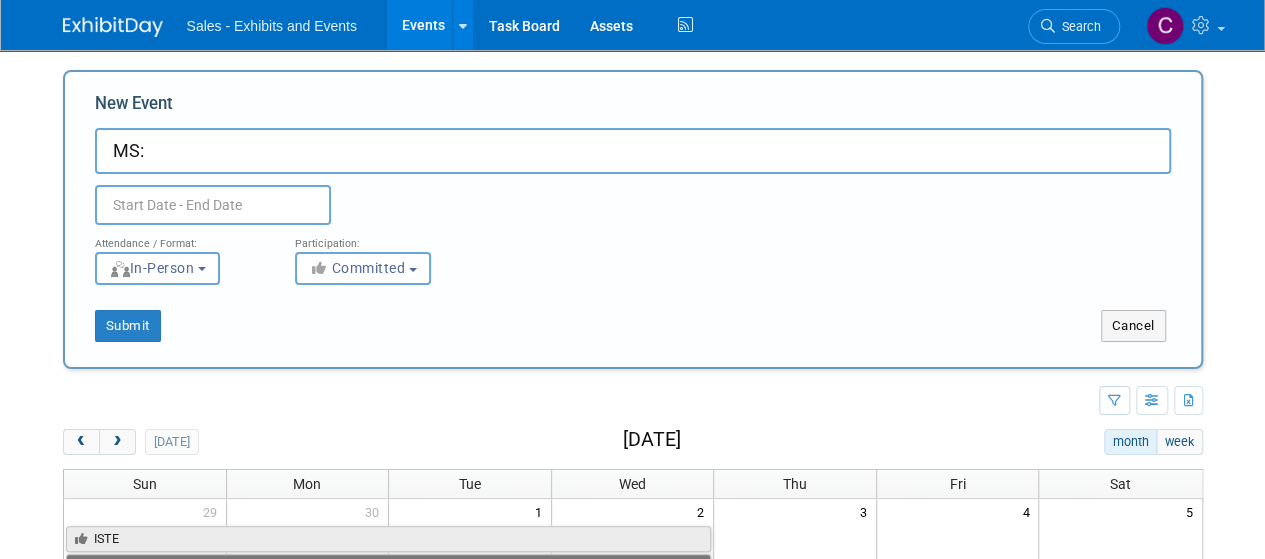 paste on "ADHD and Related Concerns Conference" 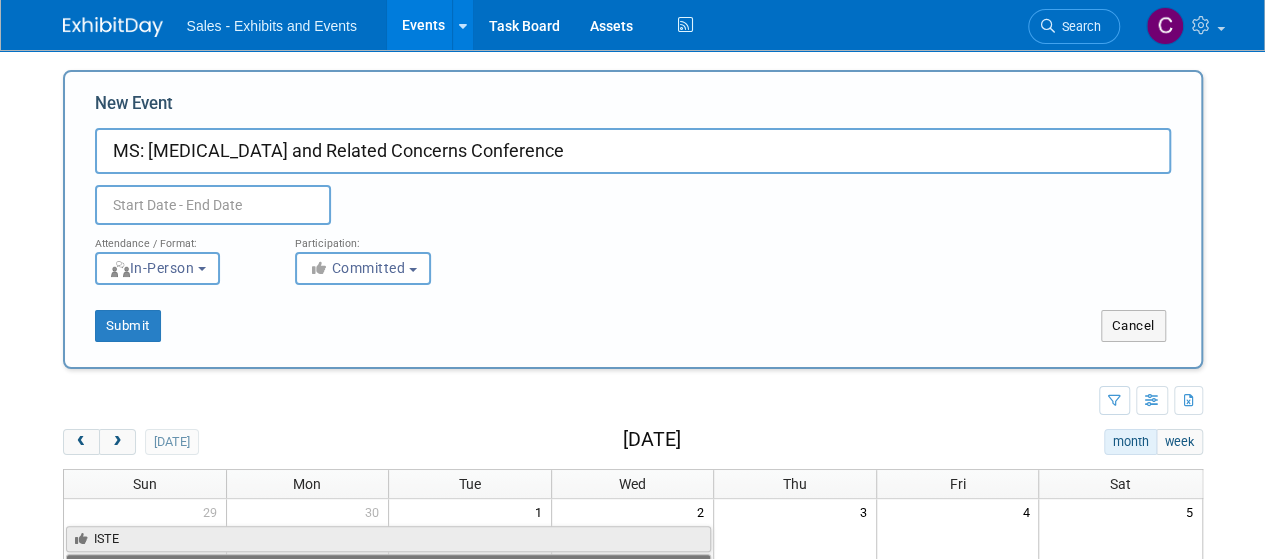 type on "MS: ADHD and Related Concerns Conference" 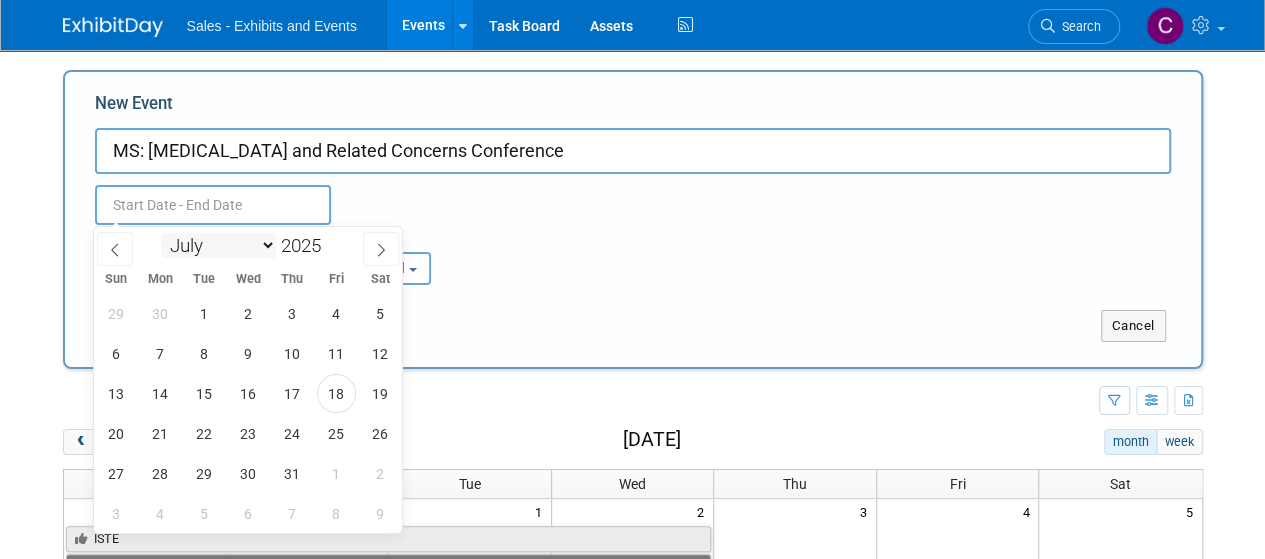click on "January February March April May June July August September October November December" at bounding box center [218, 245] 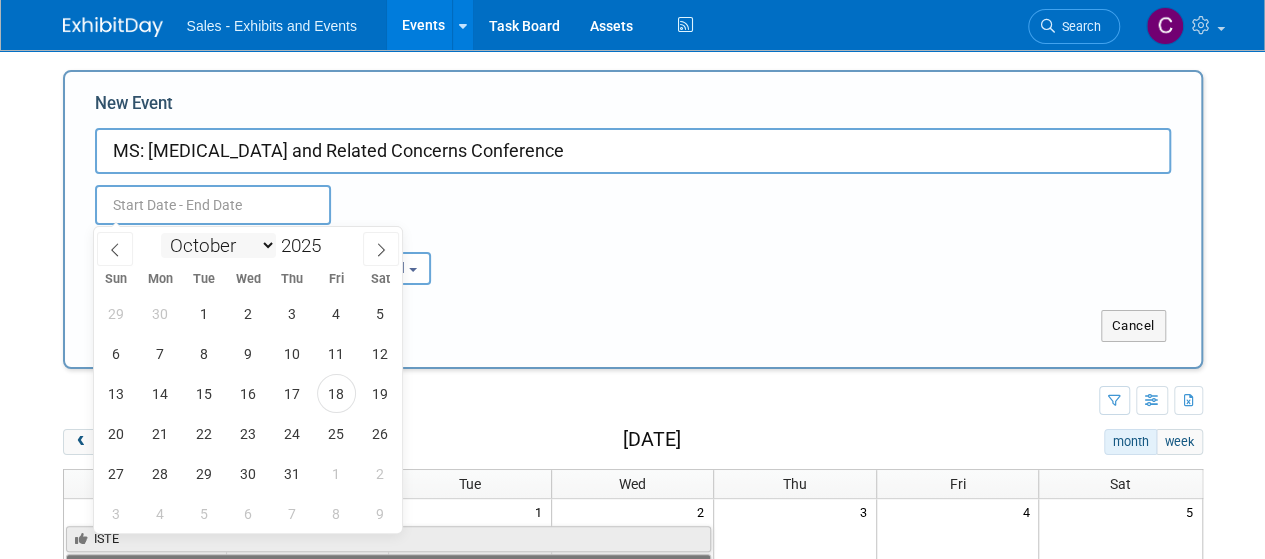 click on "January February March April May June July August September October November December" at bounding box center (218, 245) 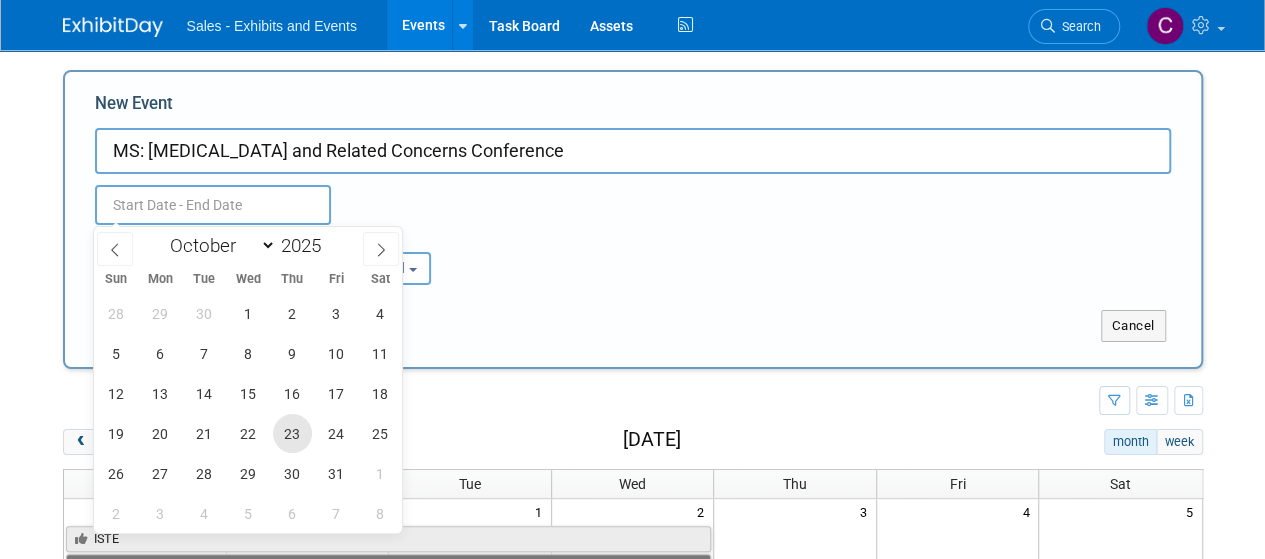 click on "23" at bounding box center [292, 433] 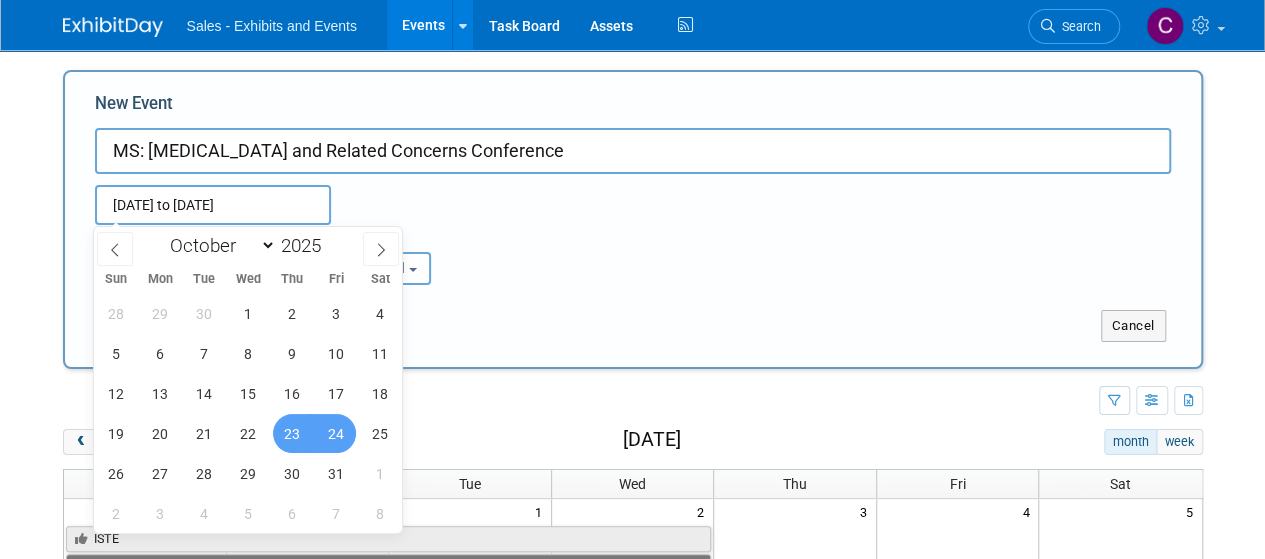 click on "24" at bounding box center (336, 433) 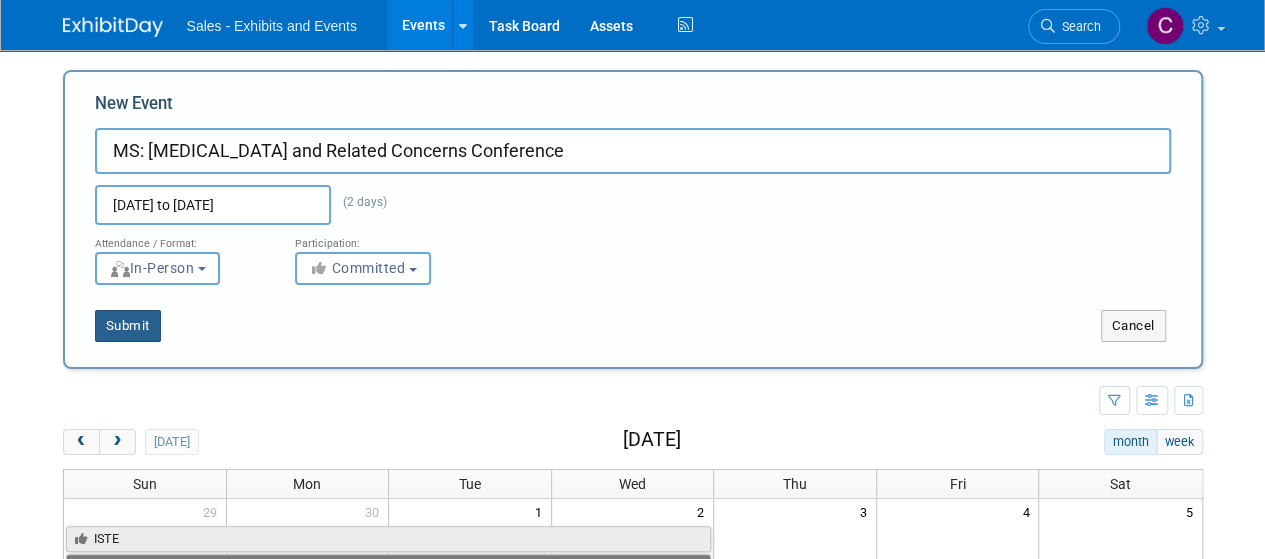click on "Submit" at bounding box center [128, 326] 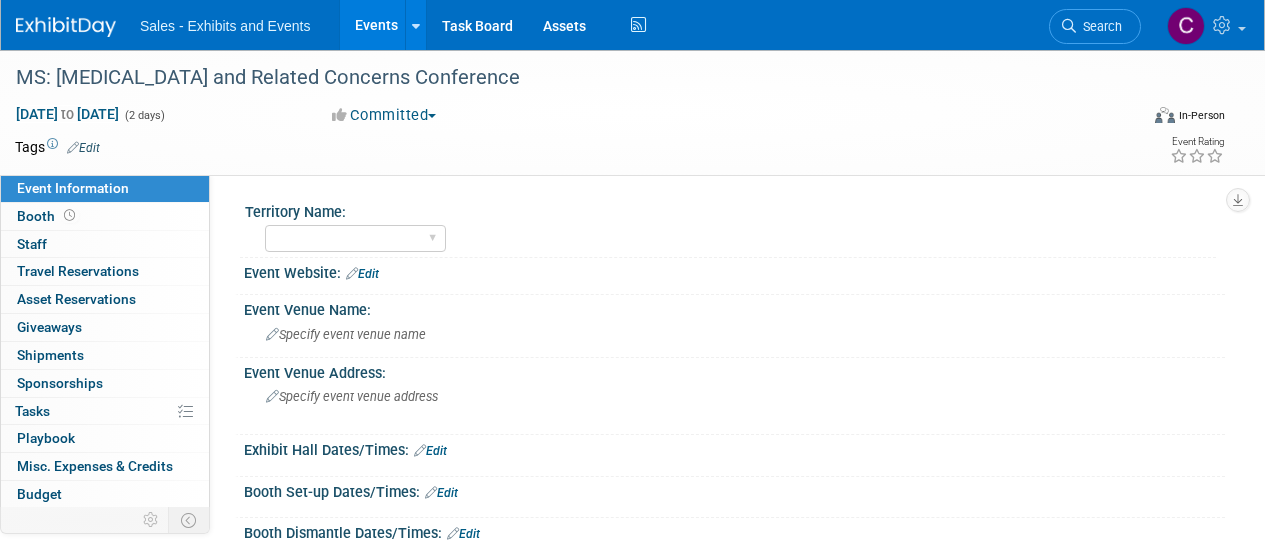scroll, scrollTop: 0, scrollLeft: 0, axis: both 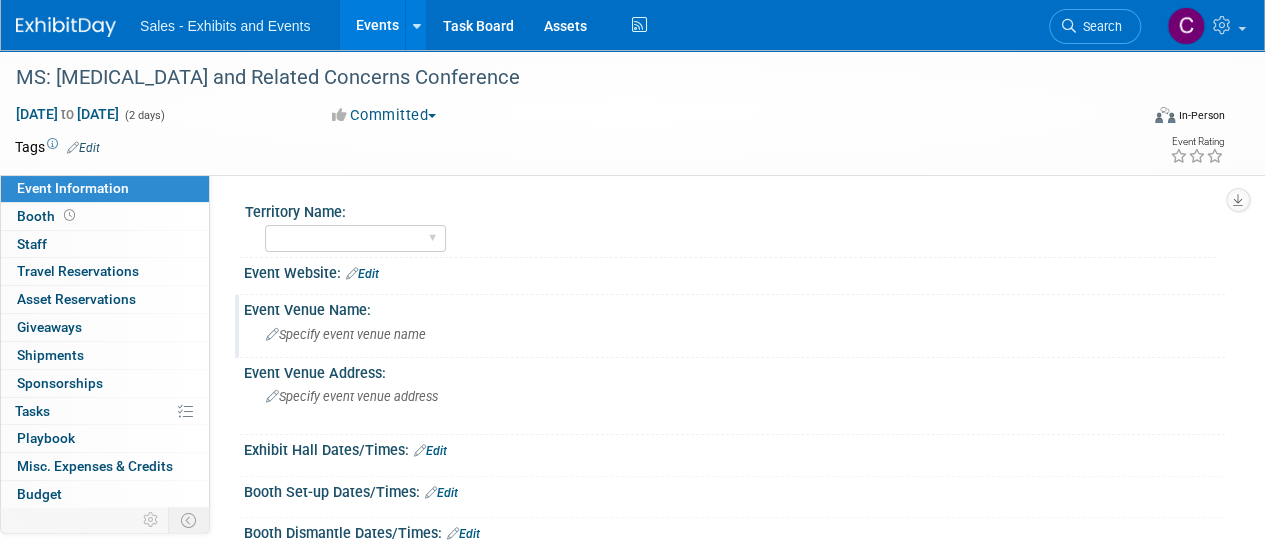 click on "Specify event venue name" at bounding box center (346, 334) 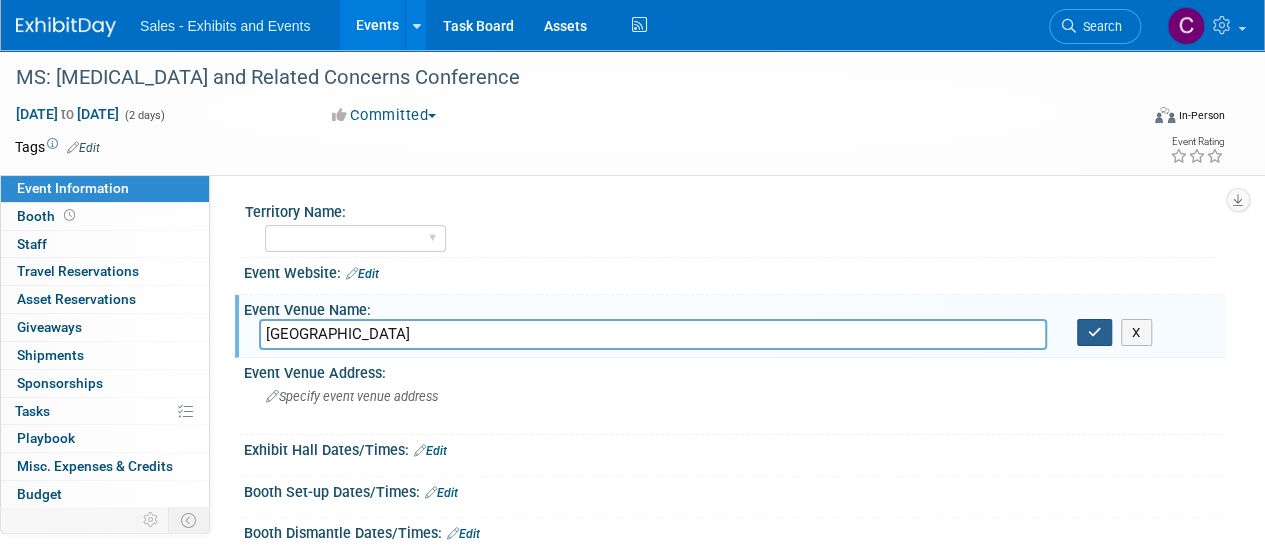 type on "Lake Terrace Convention Center" 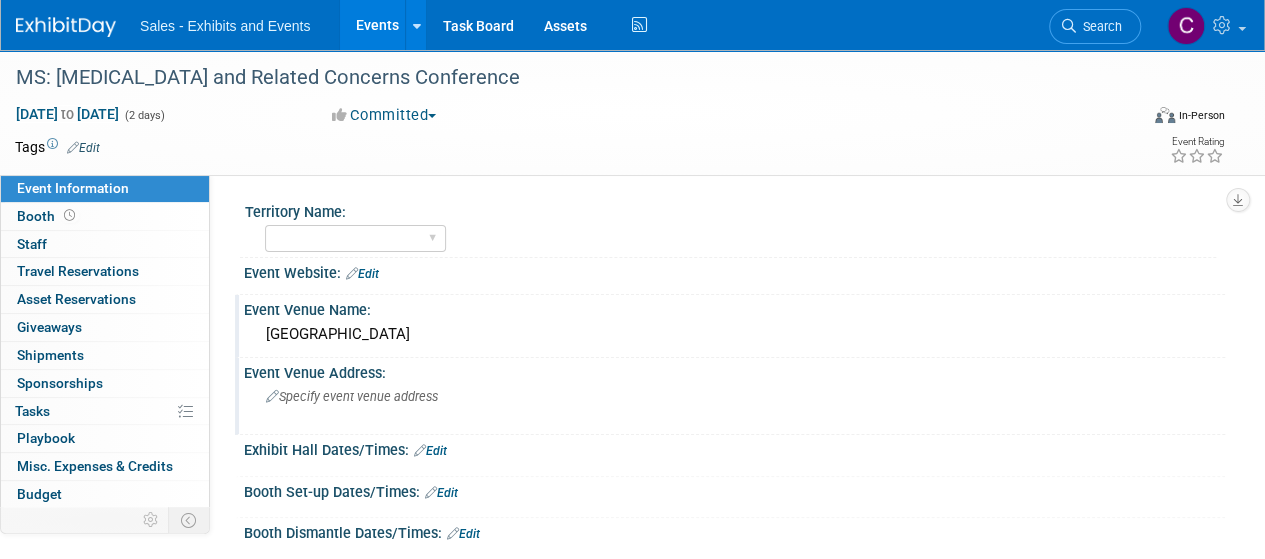 click on "Specify event venue address" at bounding box center (352, 396) 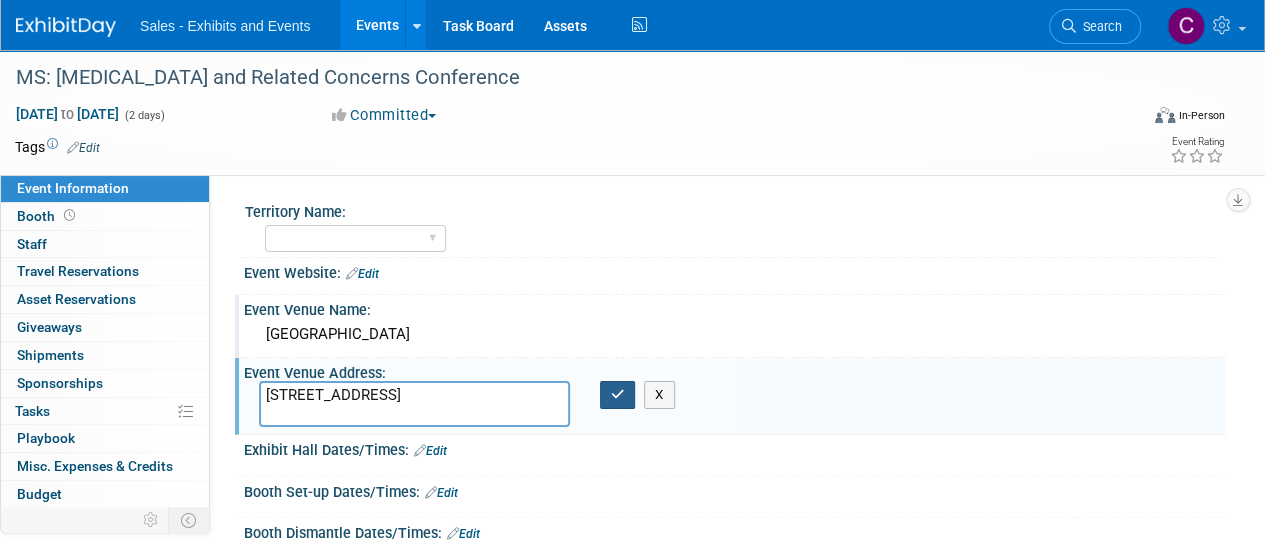 type on "1 Convention Center Plaza, Hattiesburg, MS 39401" 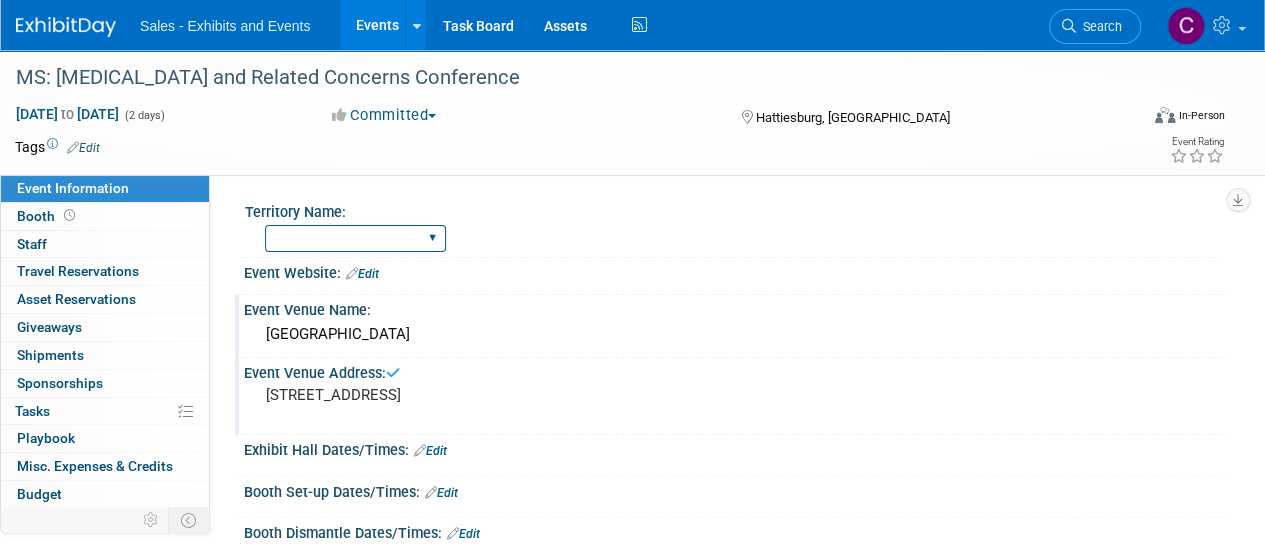 drag, startPoint x: 370, startPoint y: 236, endPoint x: 368, endPoint y: 247, distance: 11.18034 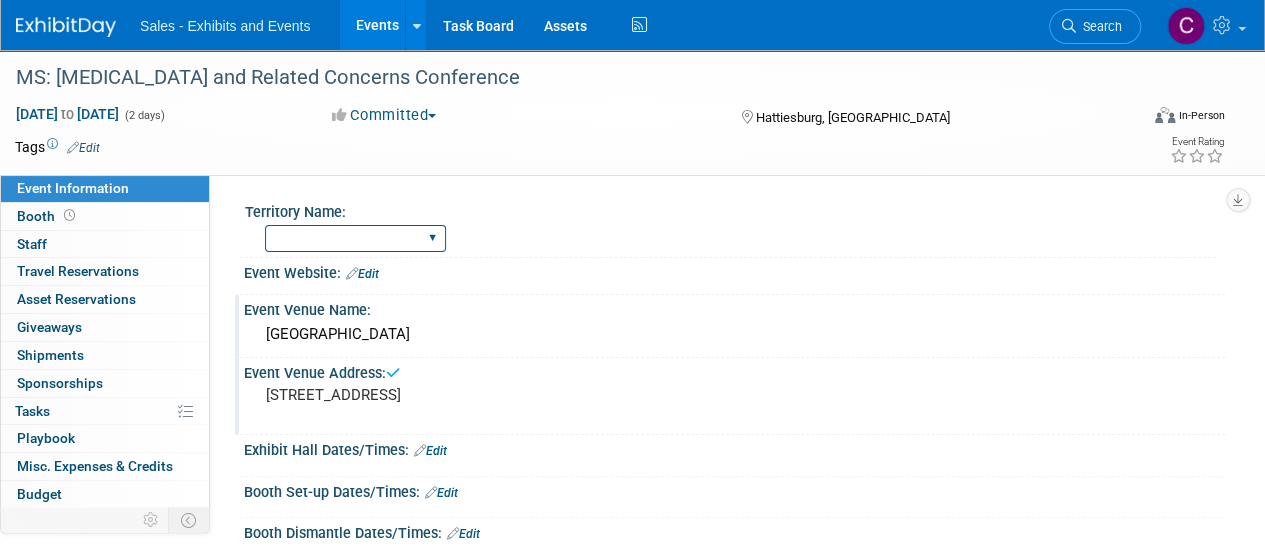 select on "Southeast" 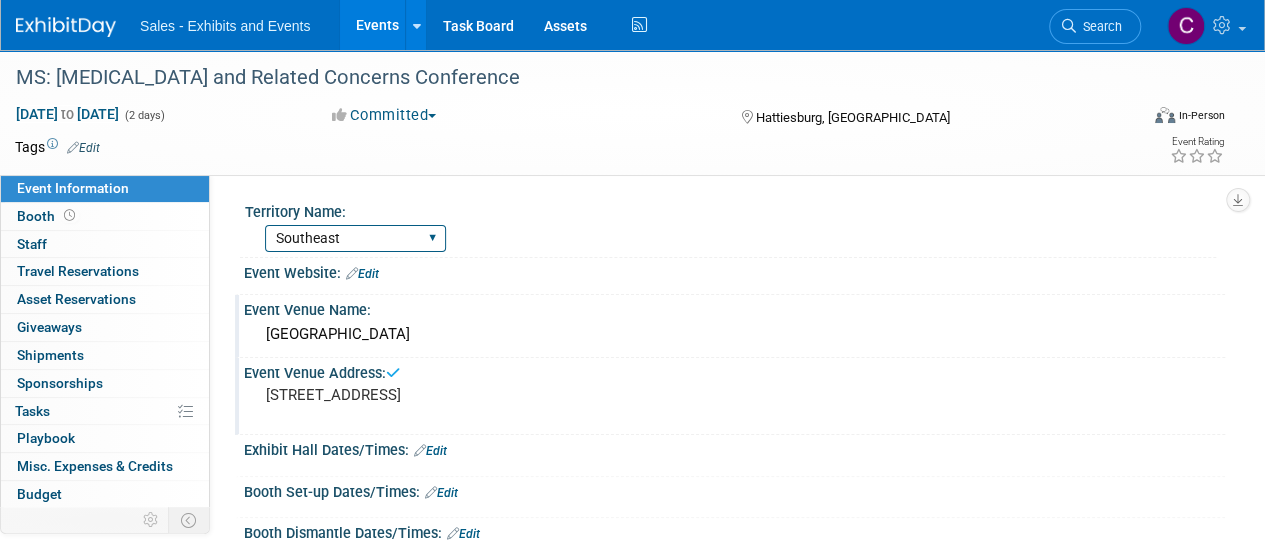click on "Atlantic
Southeast
Central
Southwest
Pacific
Mountain
National
Strategic Partnerships" at bounding box center [355, 238] 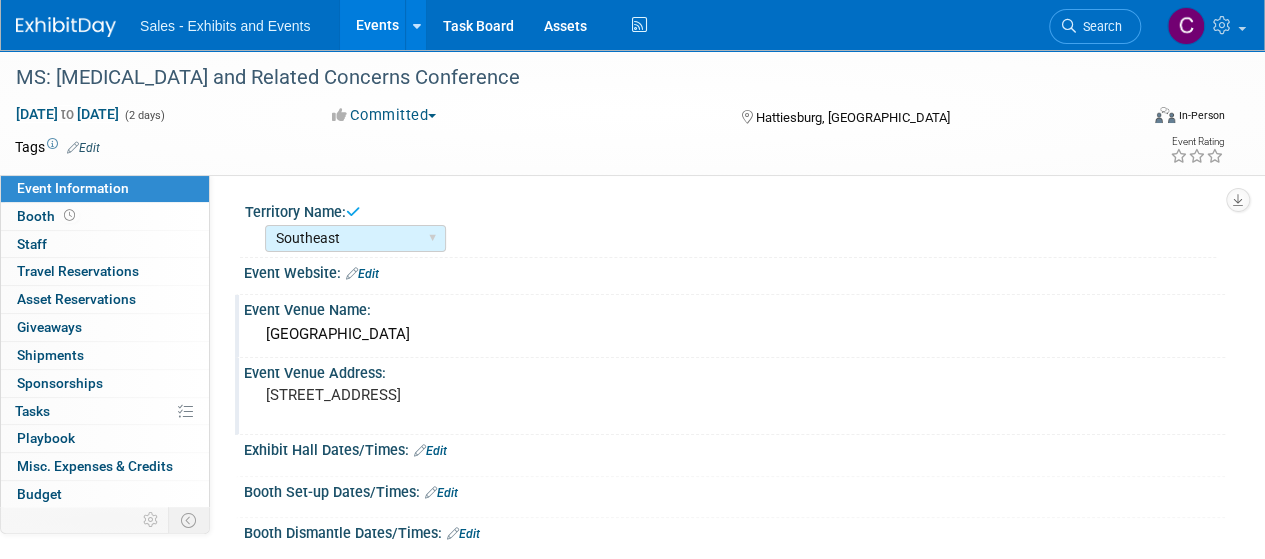 click on "Edit" at bounding box center [83, 148] 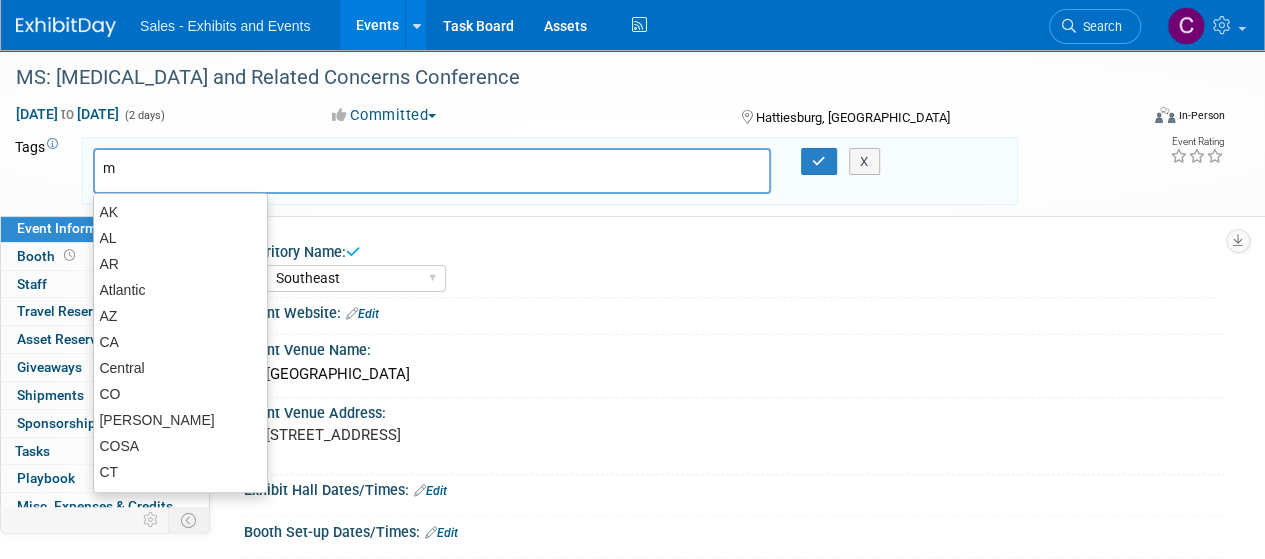 type on "ms" 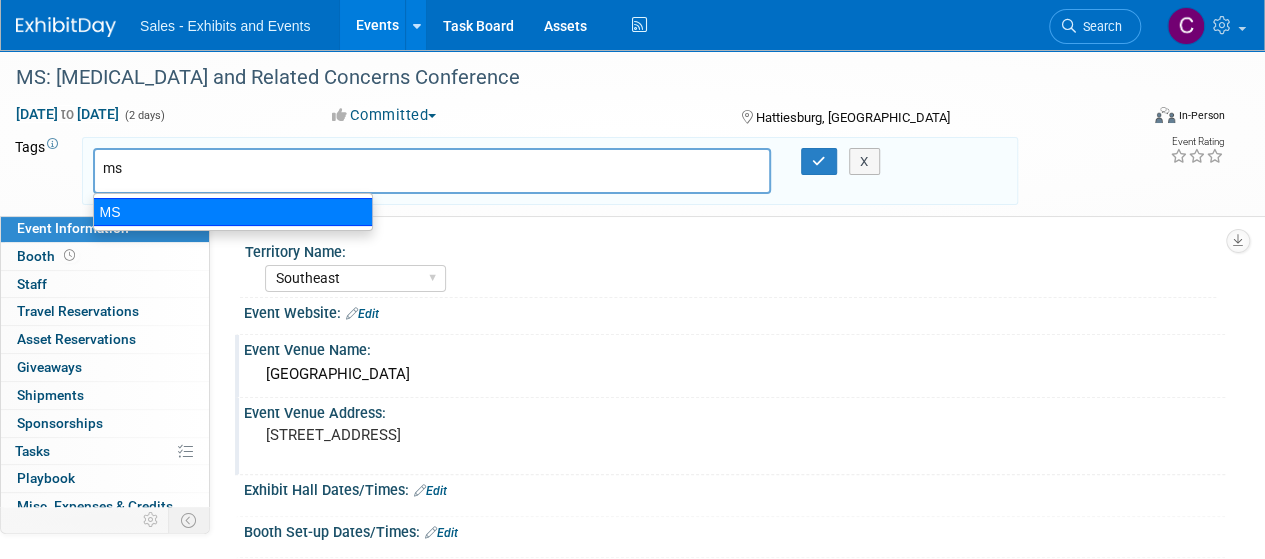click on "MS" at bounding box center (233, 212) 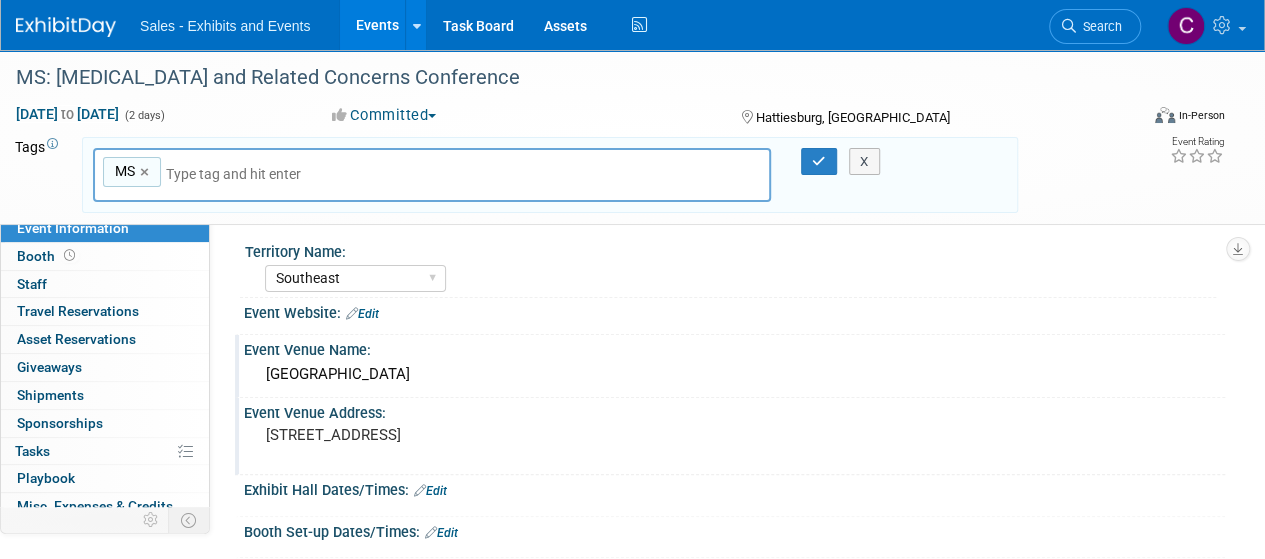 type on "s" 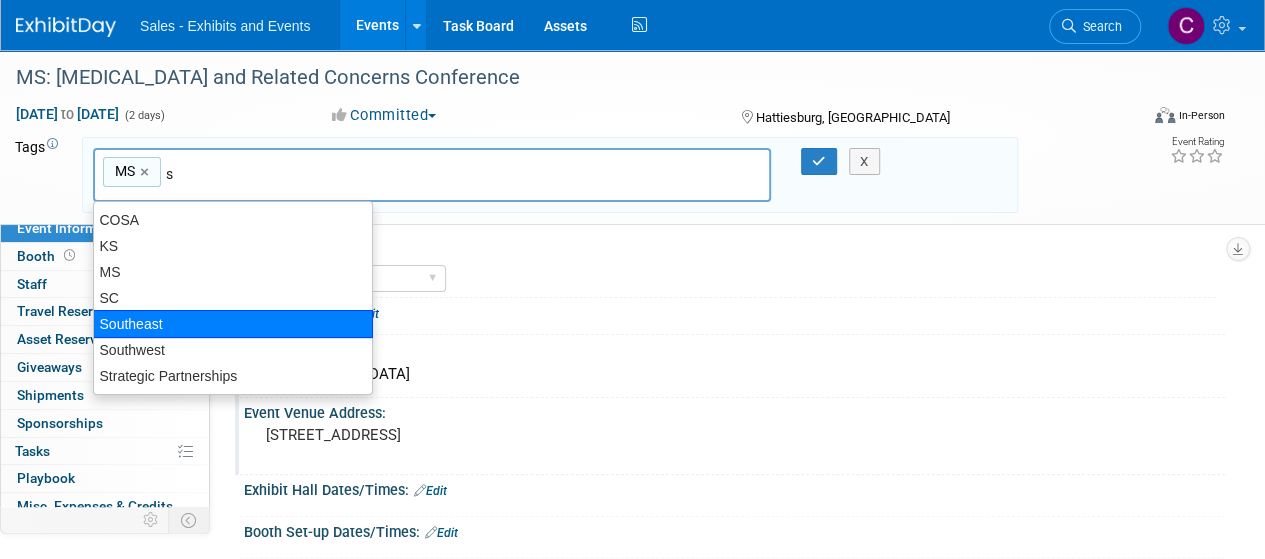 click on "Southeast" at bounding box center (233, 324) 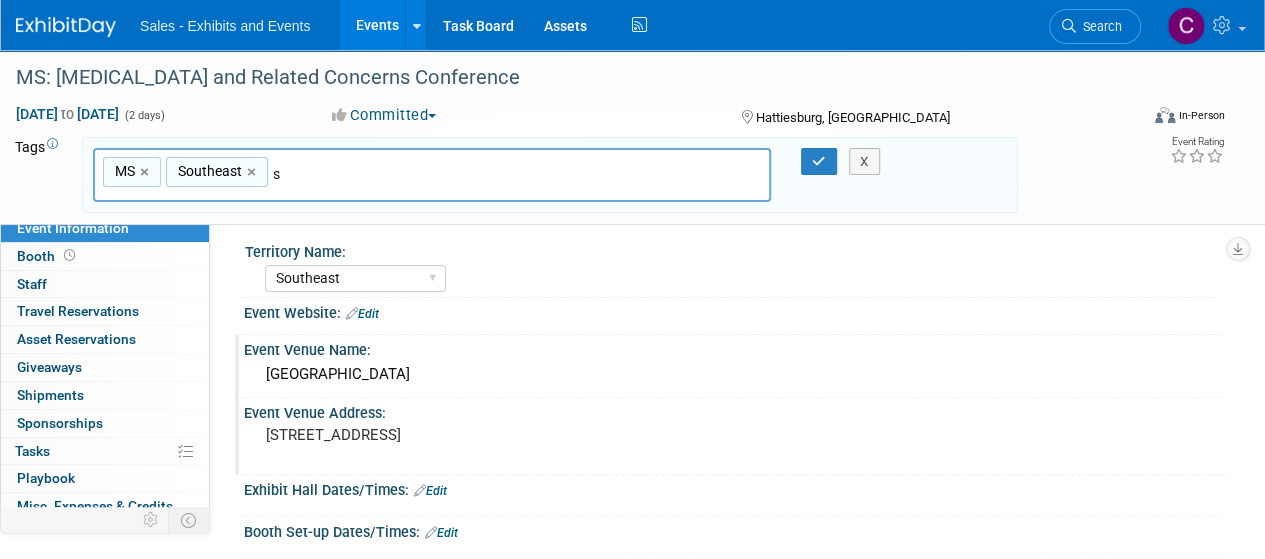 type on "MS, Southeast" 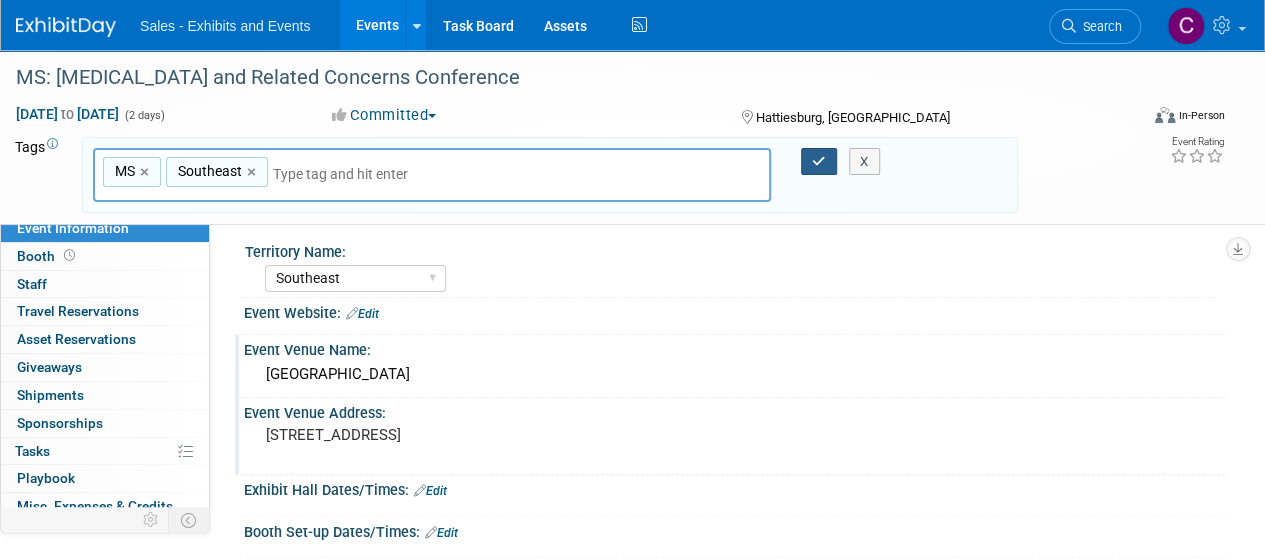 click at bounding box center [819, 162] 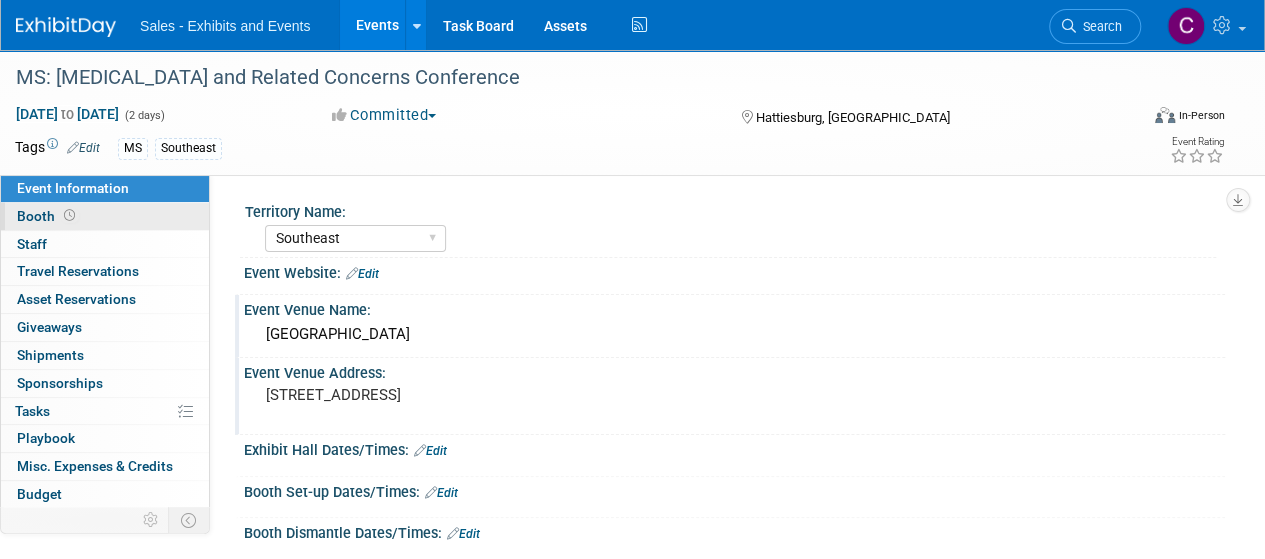 click on "Booth" at bounding box center (48, 216) 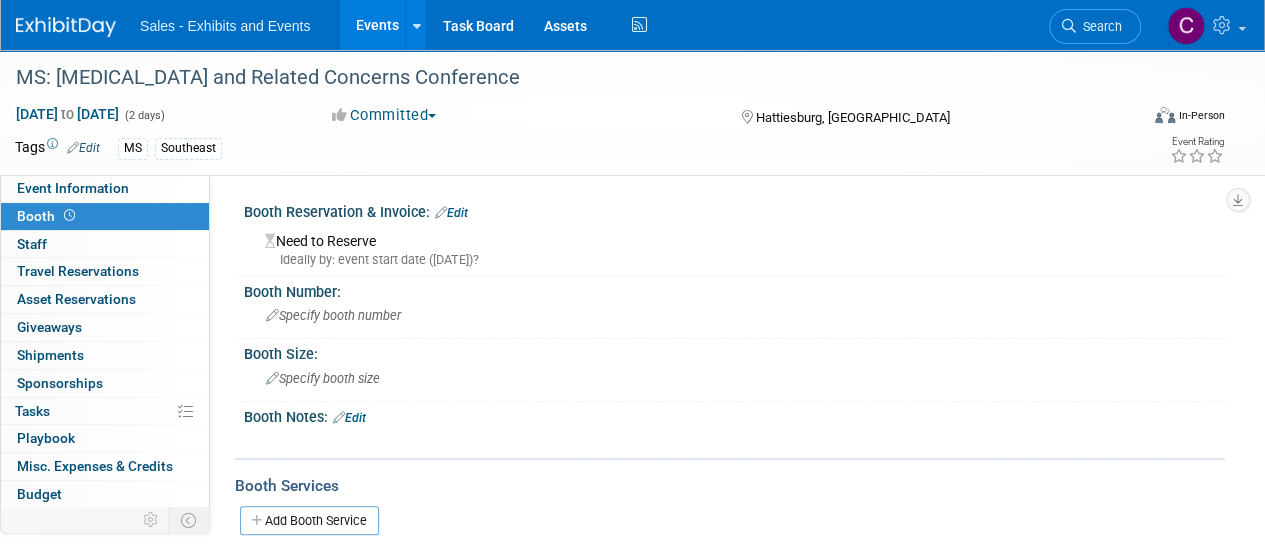 click on "Edit" at bounding box center [451, 213] 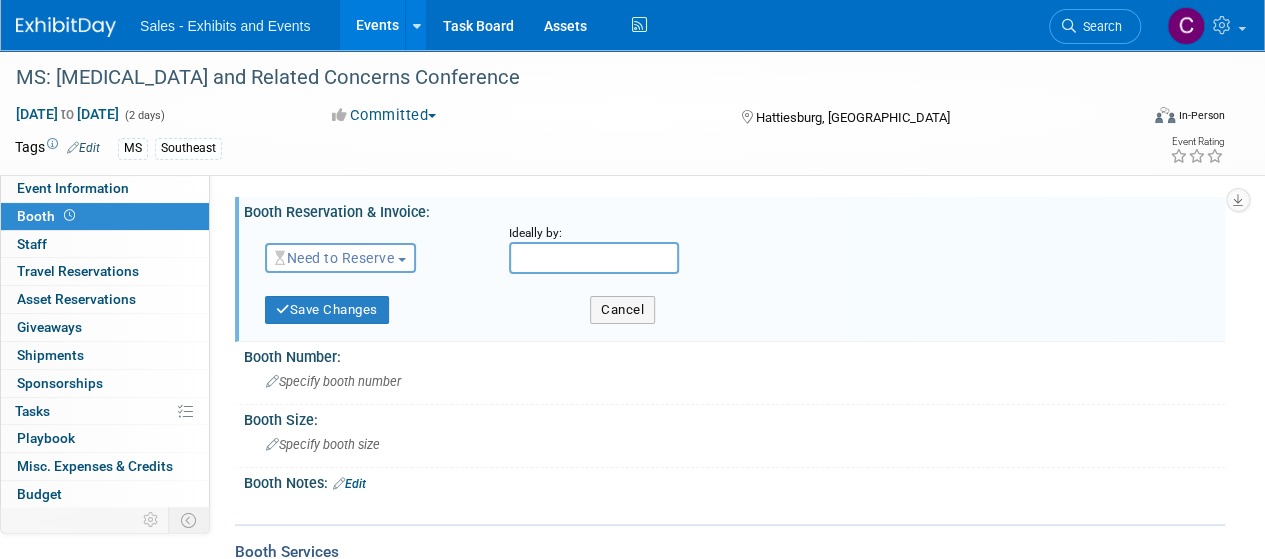 click on "Need to Reserve" at bounding box center (334, 258) 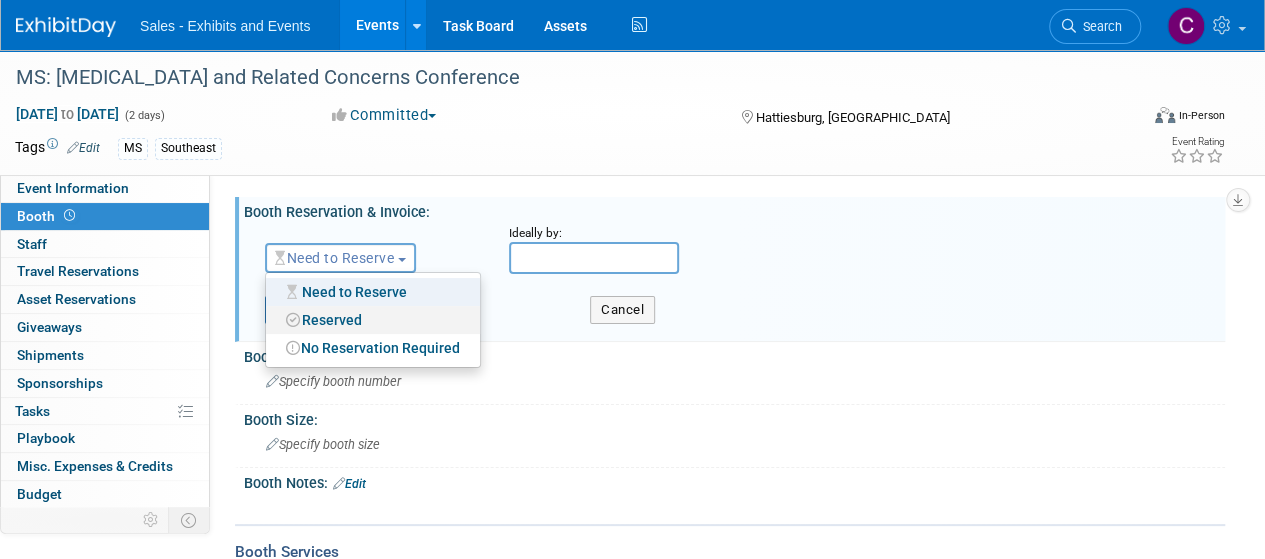 click on "Reserved" at bounding box center (373, 320) 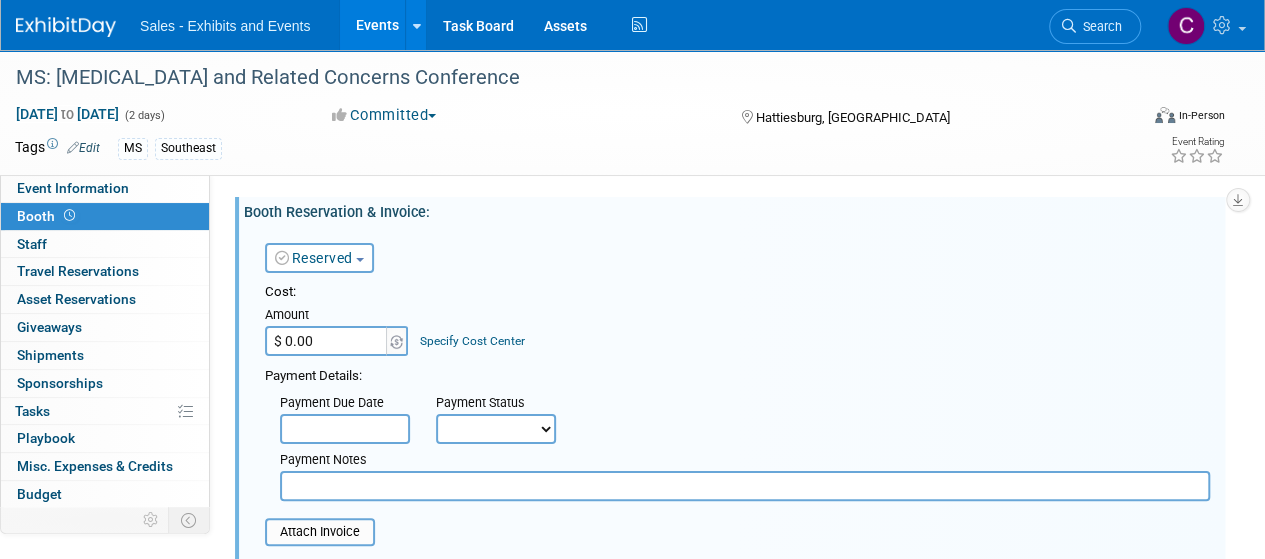 click on "$ 0.00" at bounding box center (327, 341) 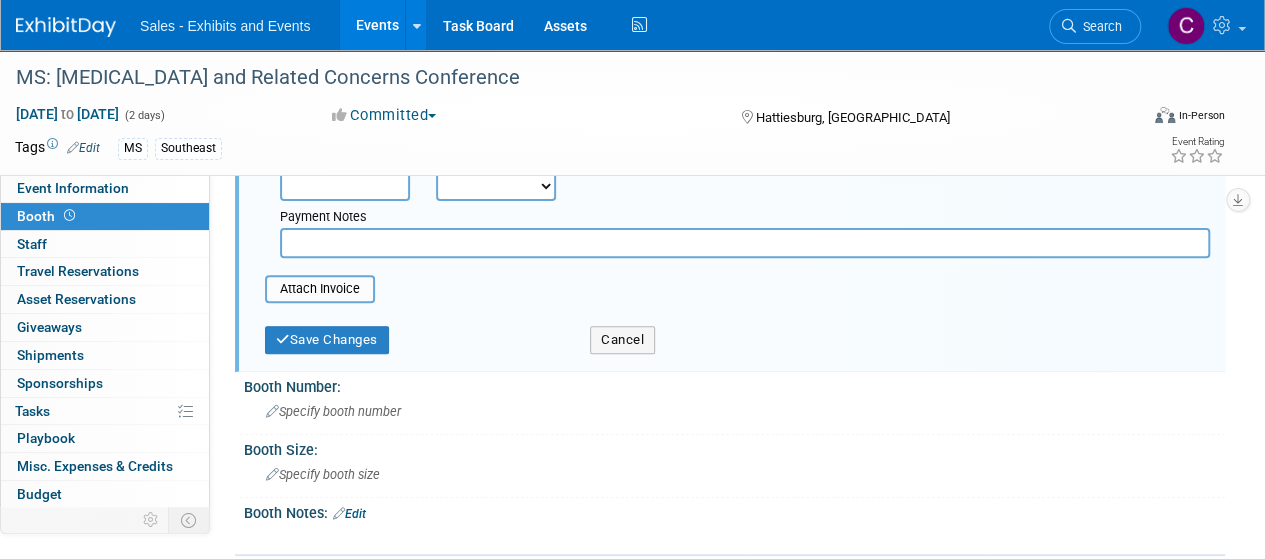 scroll, scrollTop: 160, scrollLeft: 0, axis: vertical 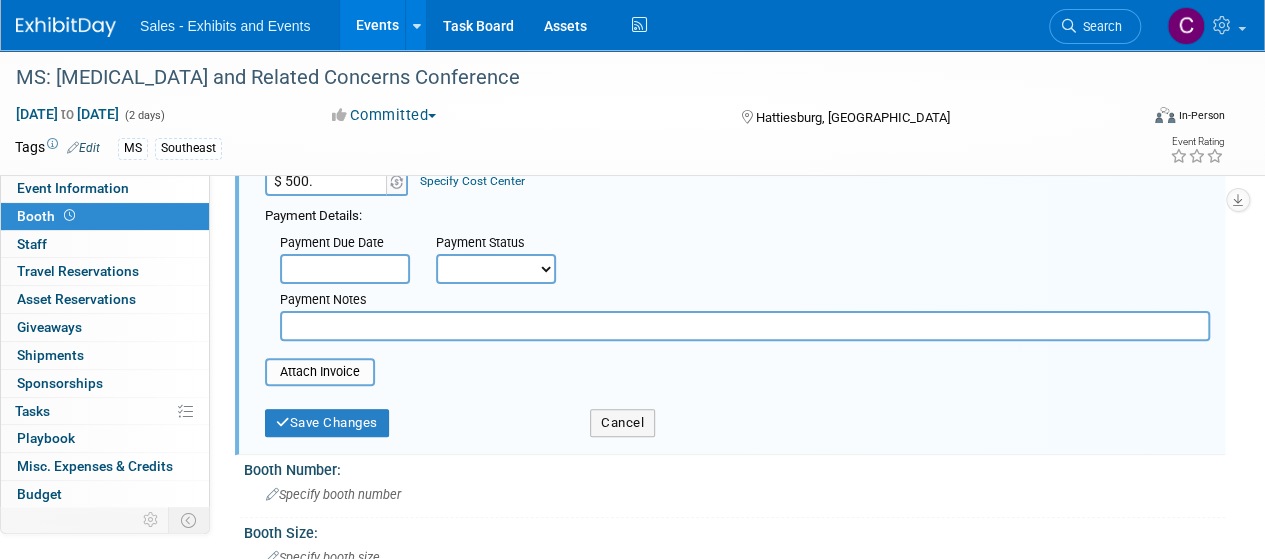 type on "$ 500.00" 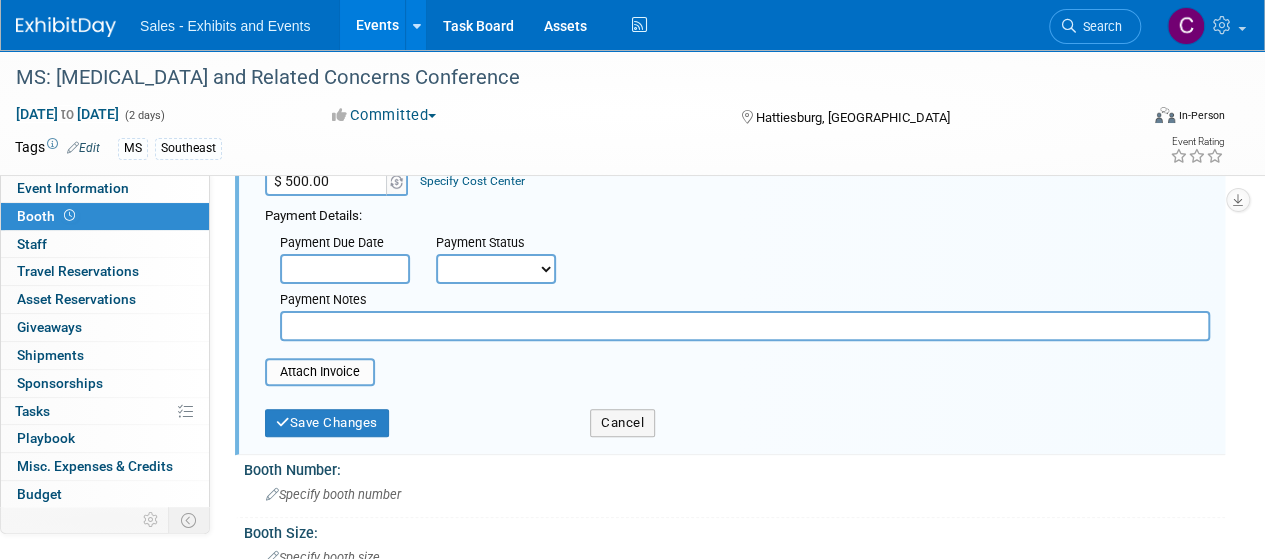 click on "Not Paid Yet
Partially Paid
Paid in Full" at bounding box center (496, 269) 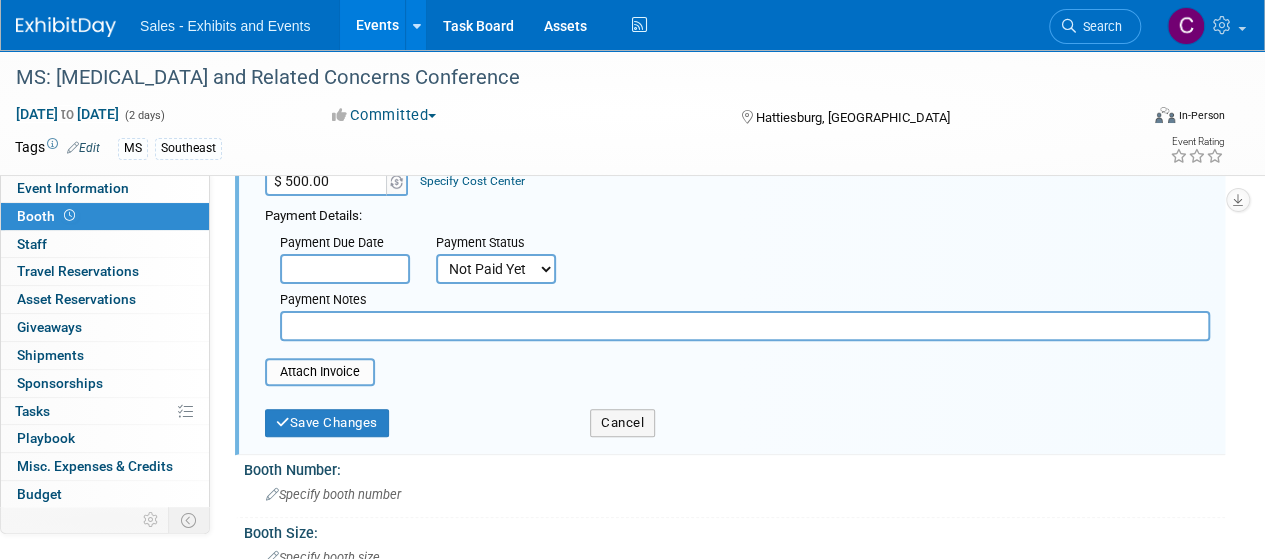 click on "Not Paid Yet
Partially Paid
Paid in Full" at bounding box center [496, 269] 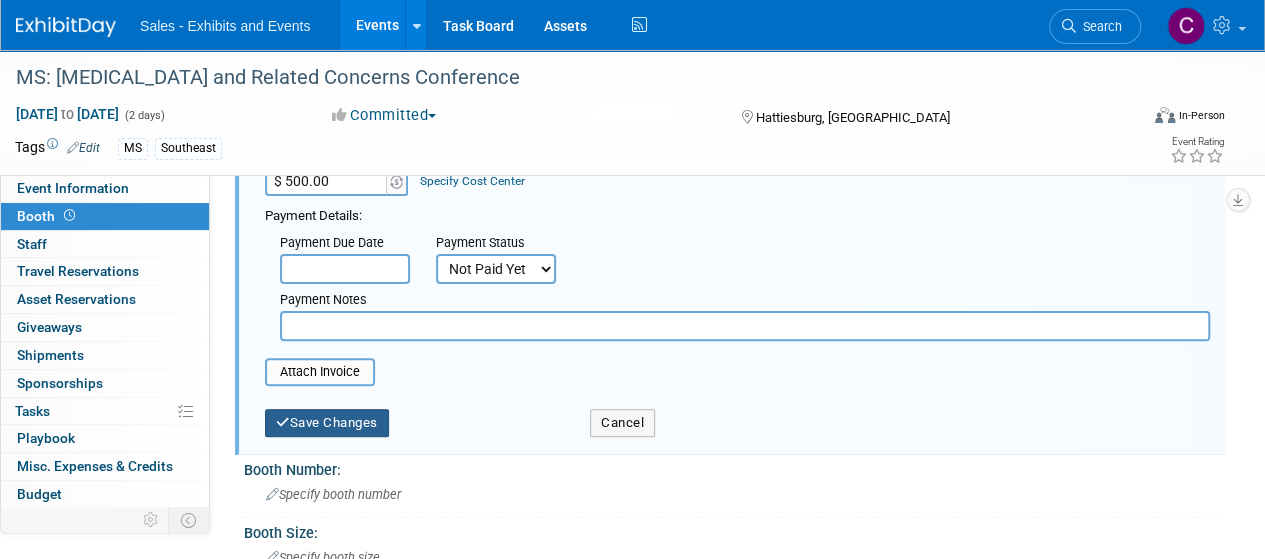 click on "Save Changes" at bounding box center [327, 423] 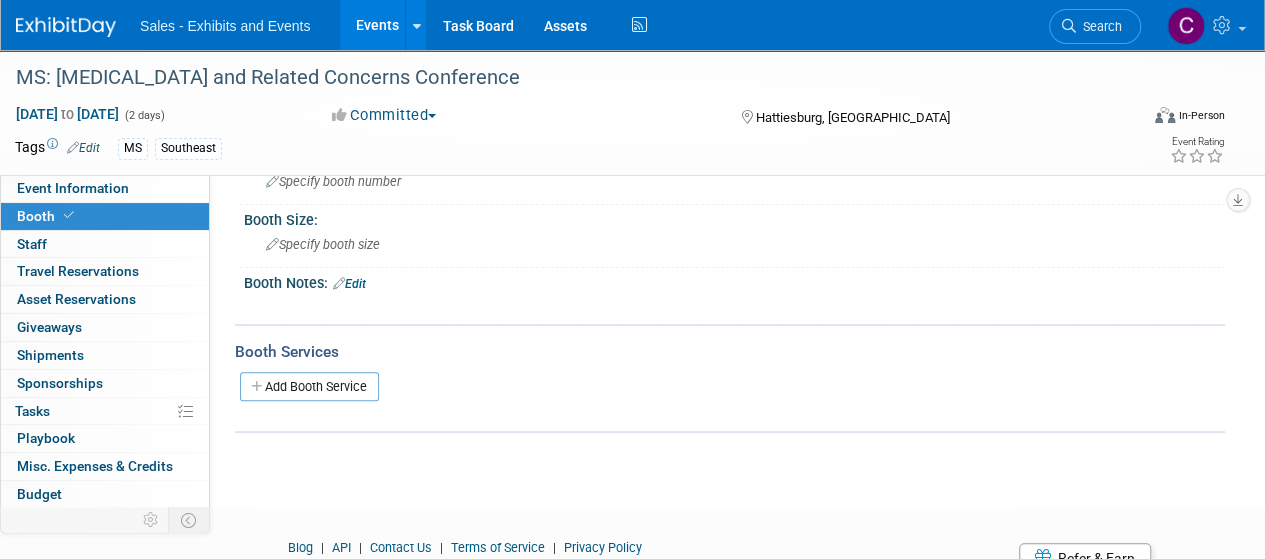 click on "Edit" at bounding box center (349, 284) 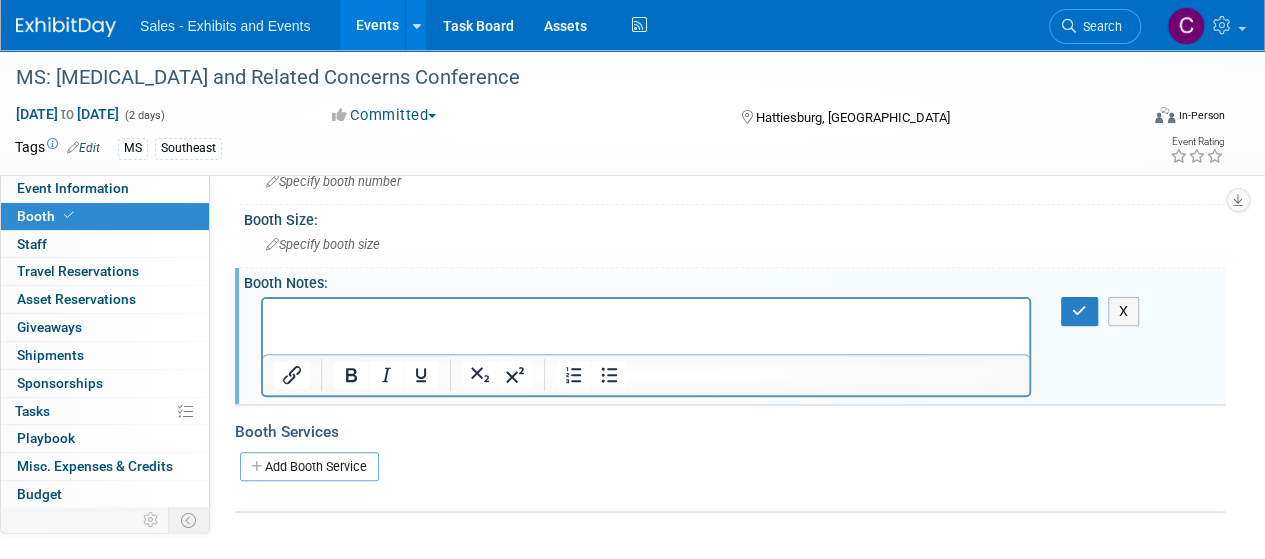 scroll, scrollTop: 0, scrollLeft: 0, axis: both 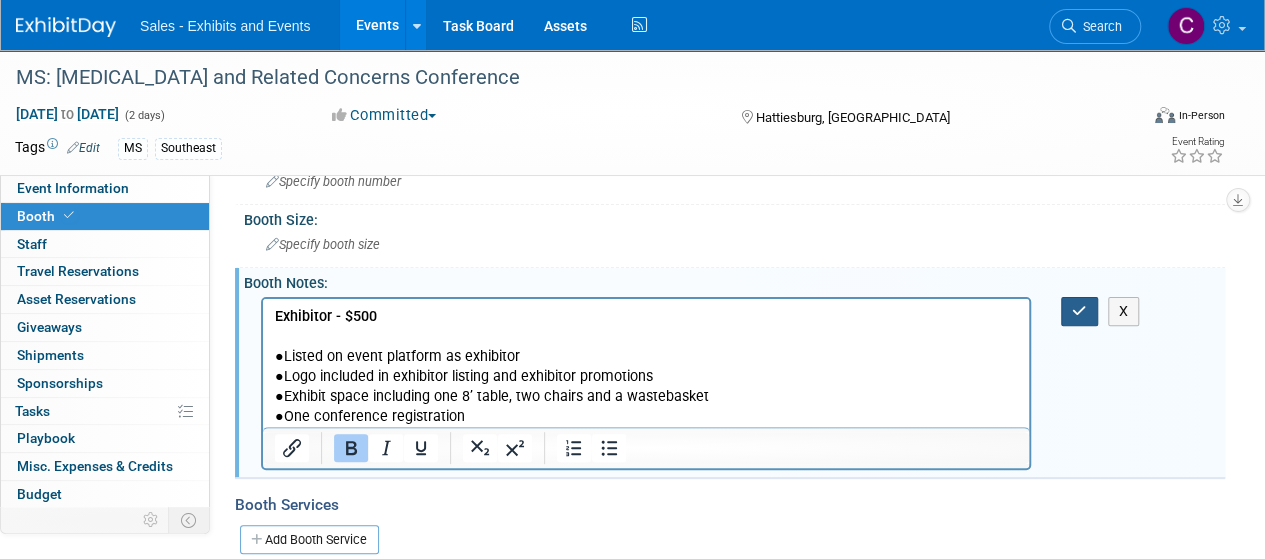 click at bounding box center (1079, 311) 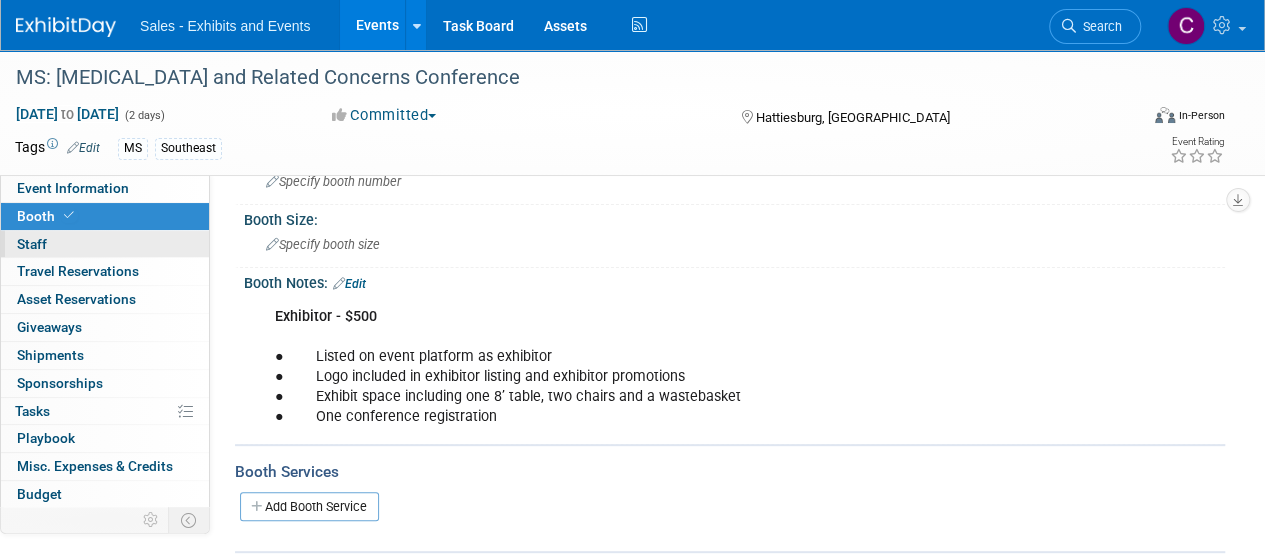 click on "Staff 0" at bounding box center (32, 244) 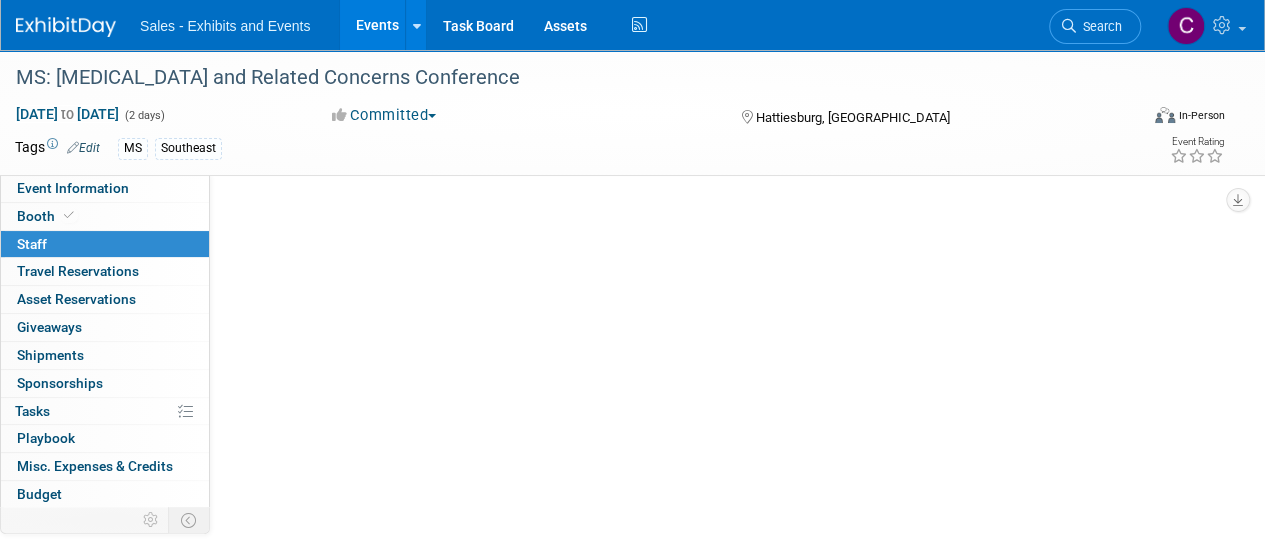 scroll, scrollTop: 0, scrollLeft: 0, axis: both 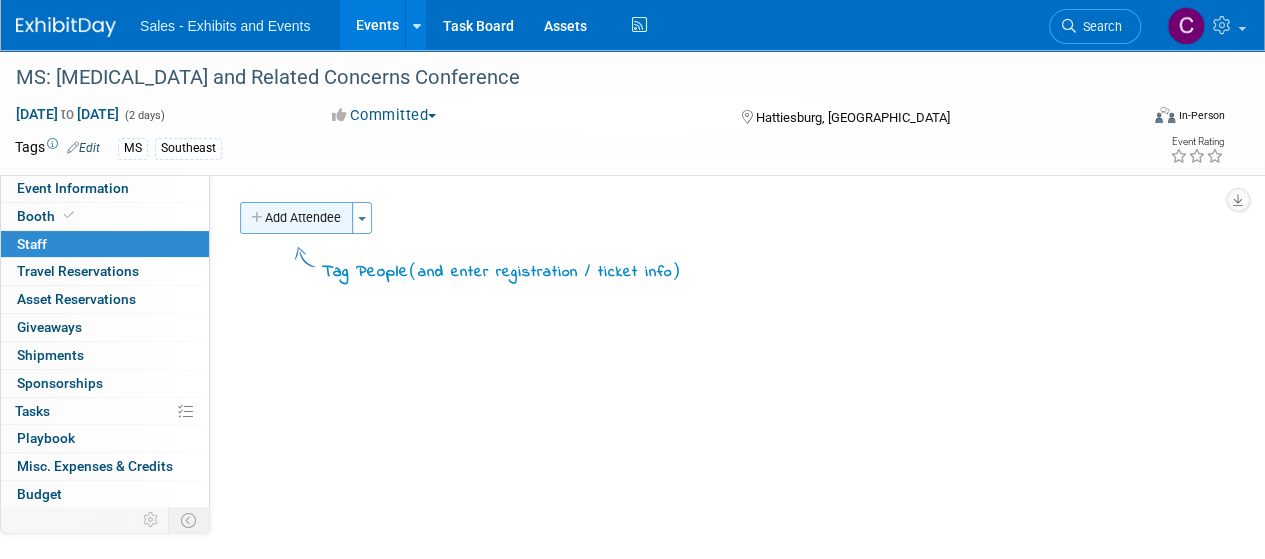 click on "Add Attendee" at bounding box center [296, 218] 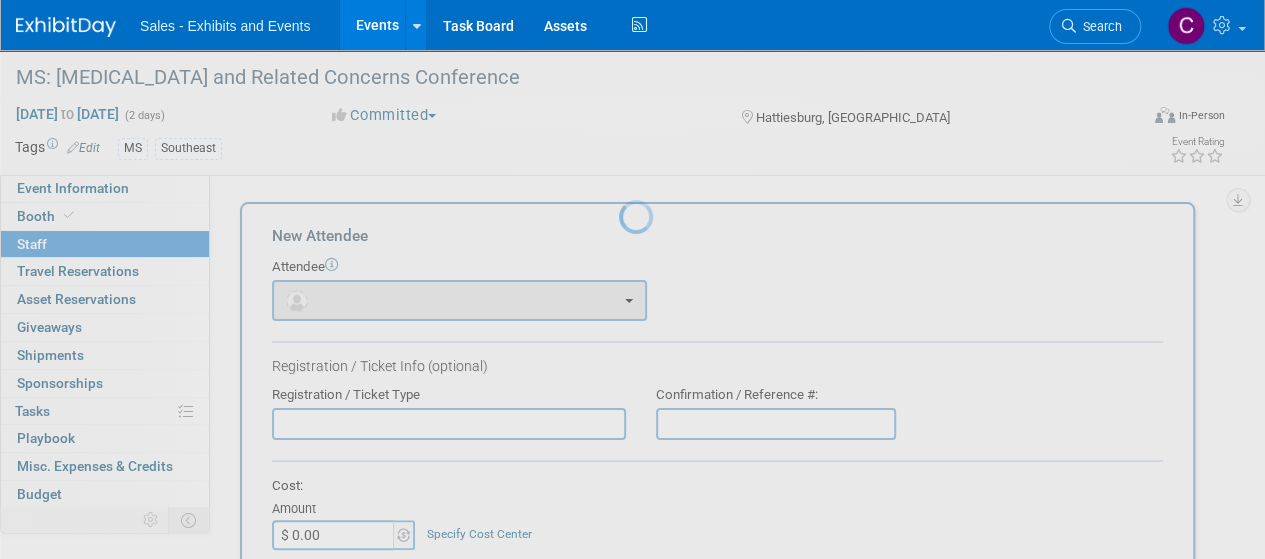 scroll, scrollTop: 0, scrollLeft: 0, axis: both 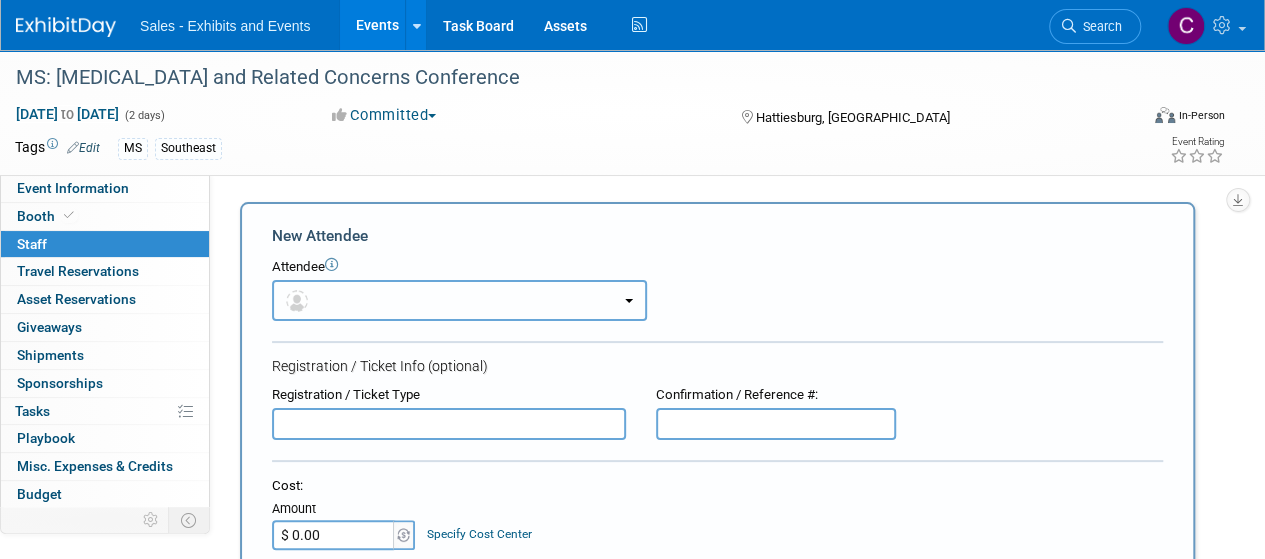 click at bounding box center [459, 300] 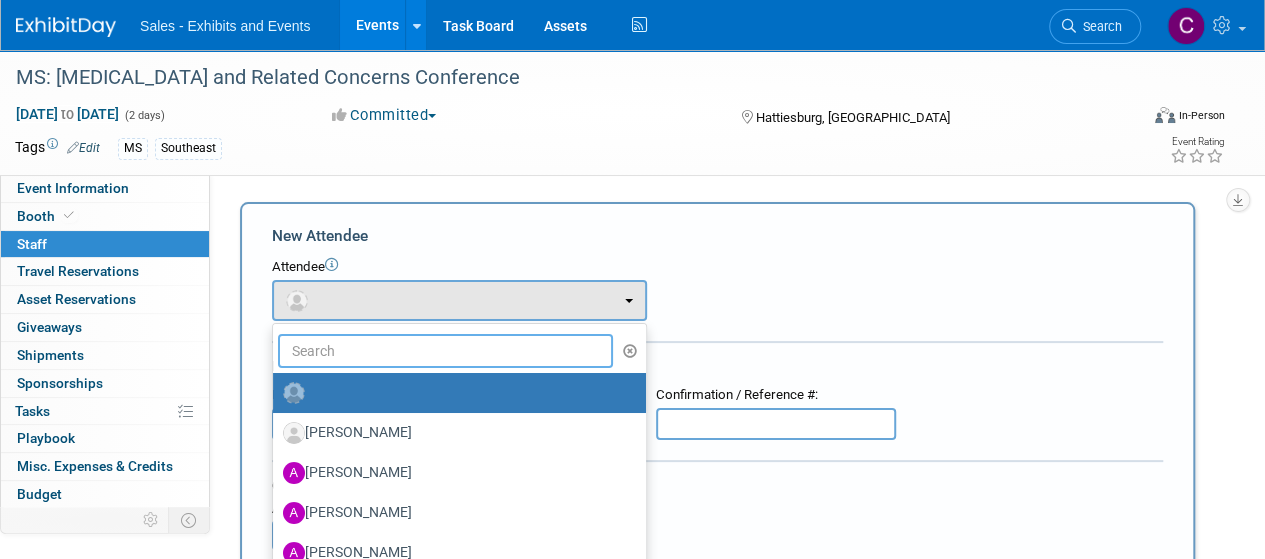 click at bounding box center (445, 351) 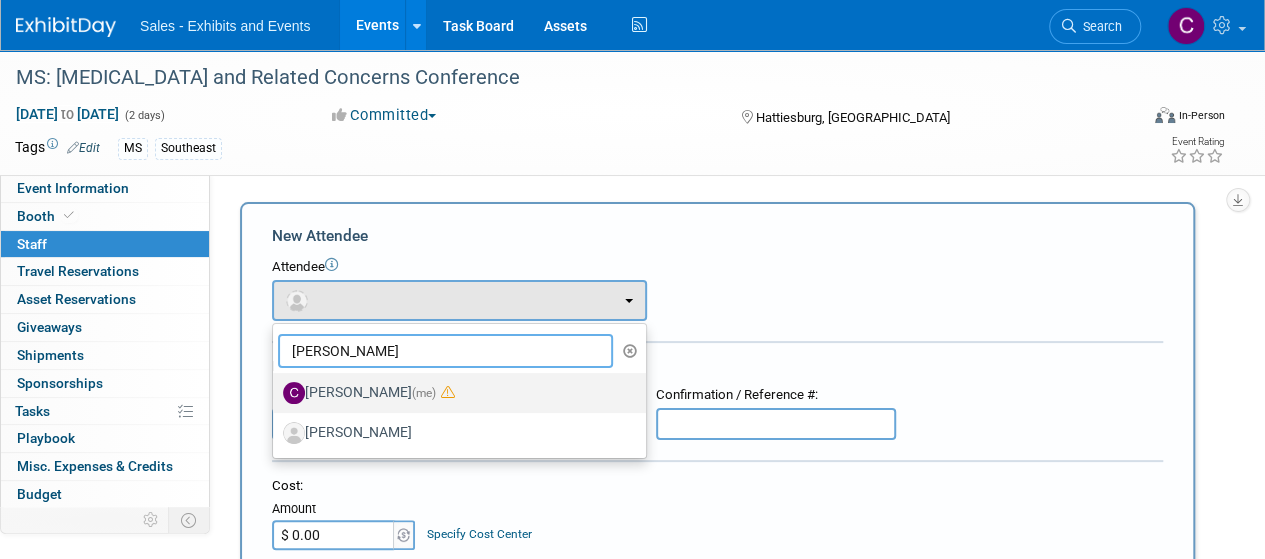 type on "christin" 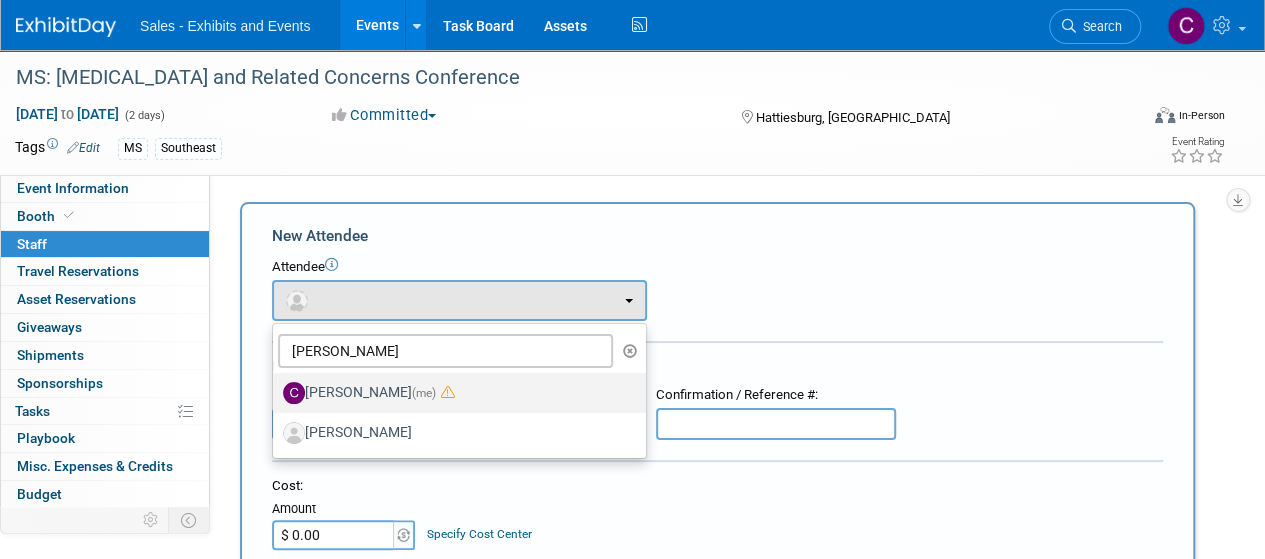 click on "Christine Lurz
(me)" at bounding box center [454, 393] 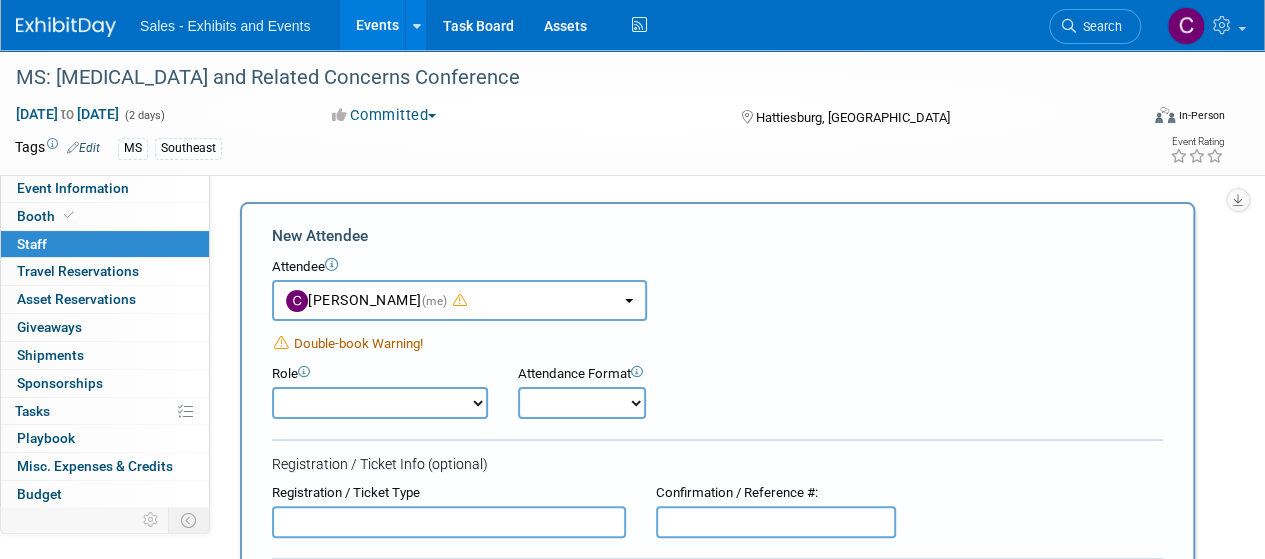 click on "Author
Demonstrator
Host
Planner
Presenter
Product Rep
Sales Representative" at bounding box center (380, 403) 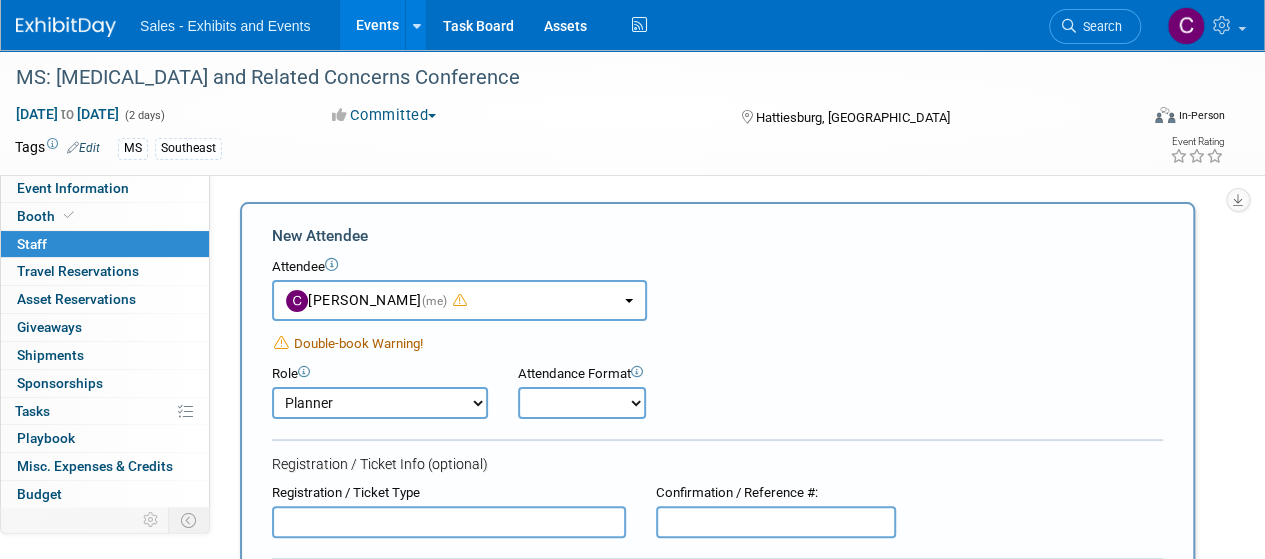 click on "Author
Demonstrator
Host
Planner
Presenter
Product Rep
Sales Representative" at bounding box center [380, 403] 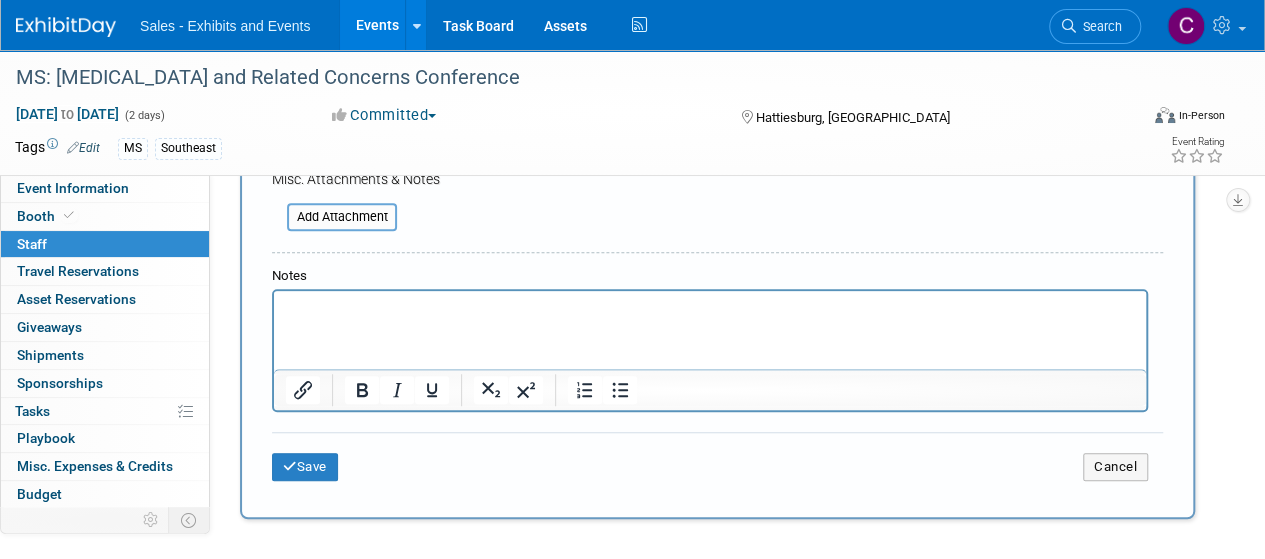 scroll, scrollTop: 601, scrollLeft: 0, axis: vertical 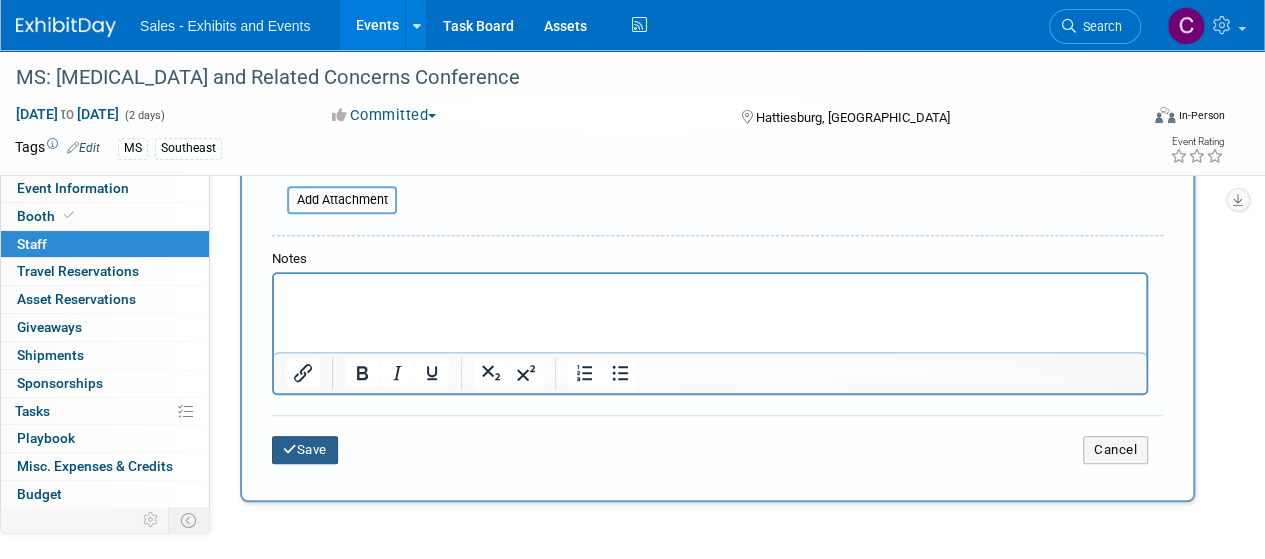 click on "Save" at bounding box center (305, 450) 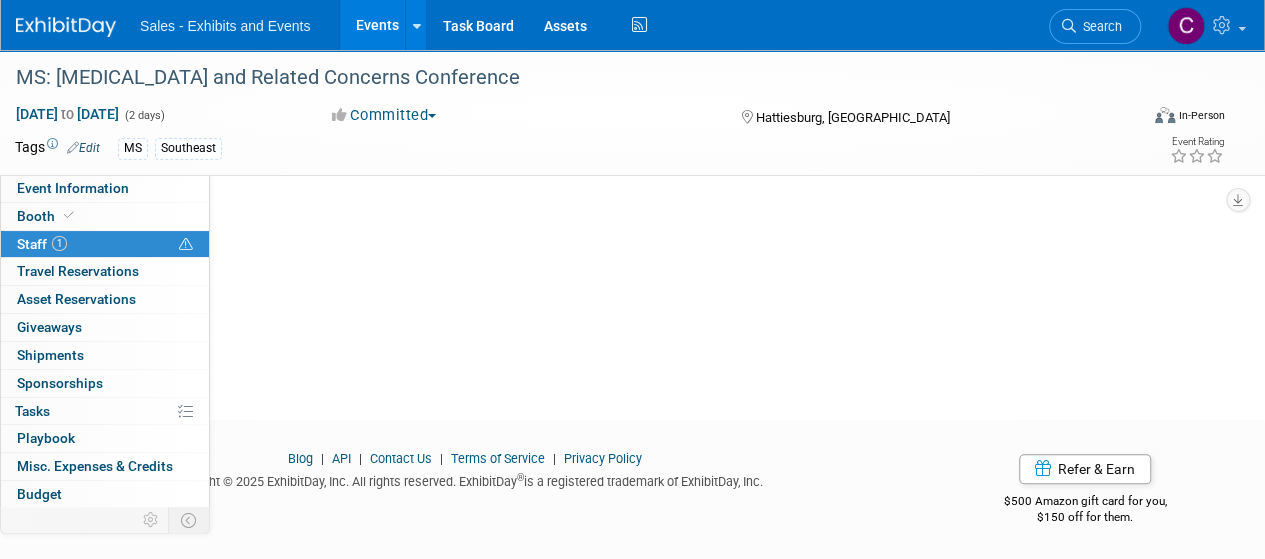 scroll, scrollTop: 29, scrollLeft: 0, axis: vertical 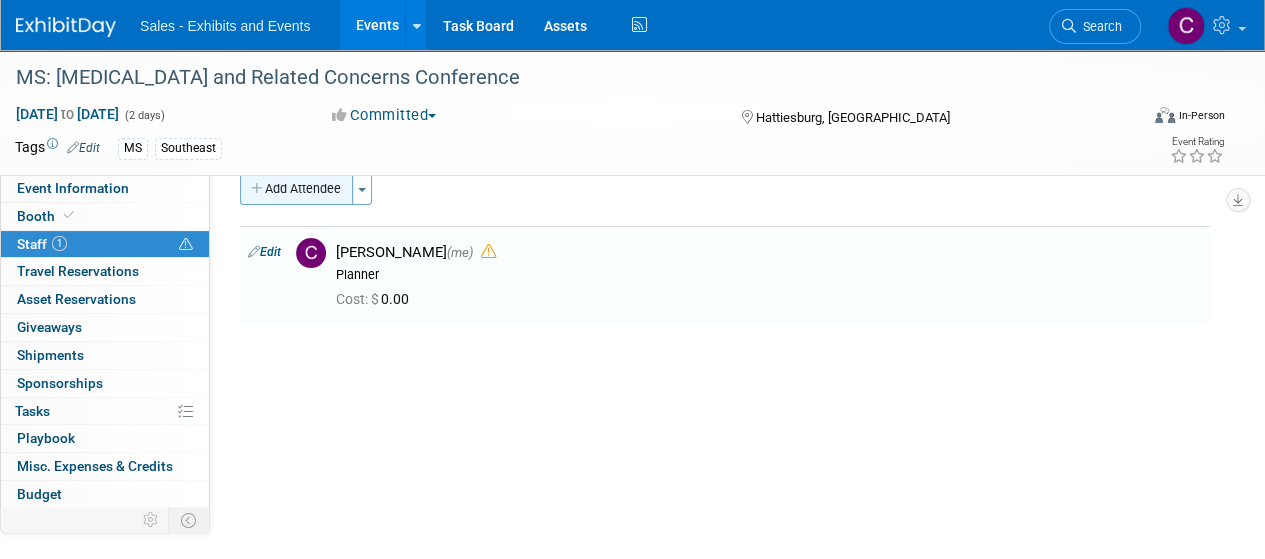 click on "Add Attendee" at bounding box center (296, 189) 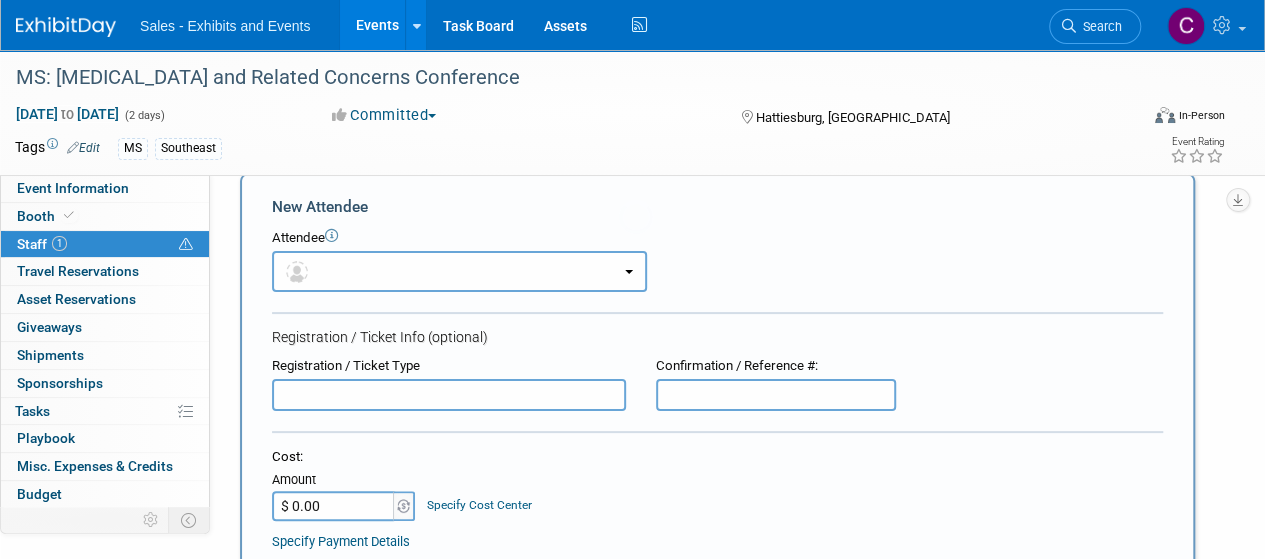 scroll, scrollTop: 0, scrollLeft: 0, axis: both 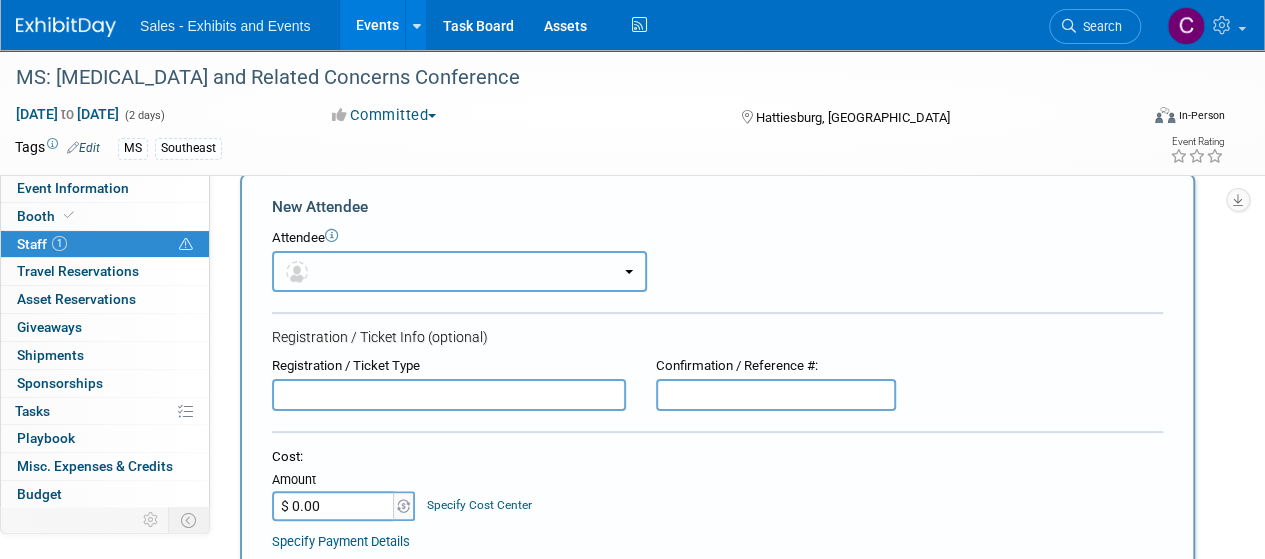 click at bounding box center [459, 271] 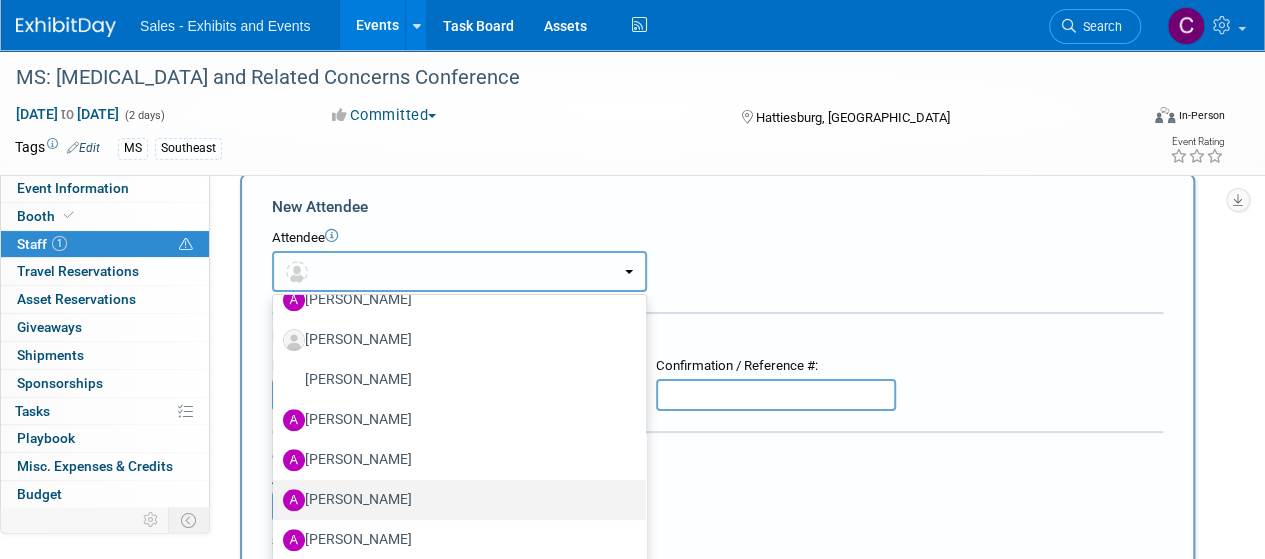 scroll, scrollTop: 642, scrollLeft: 0, axis: vertical 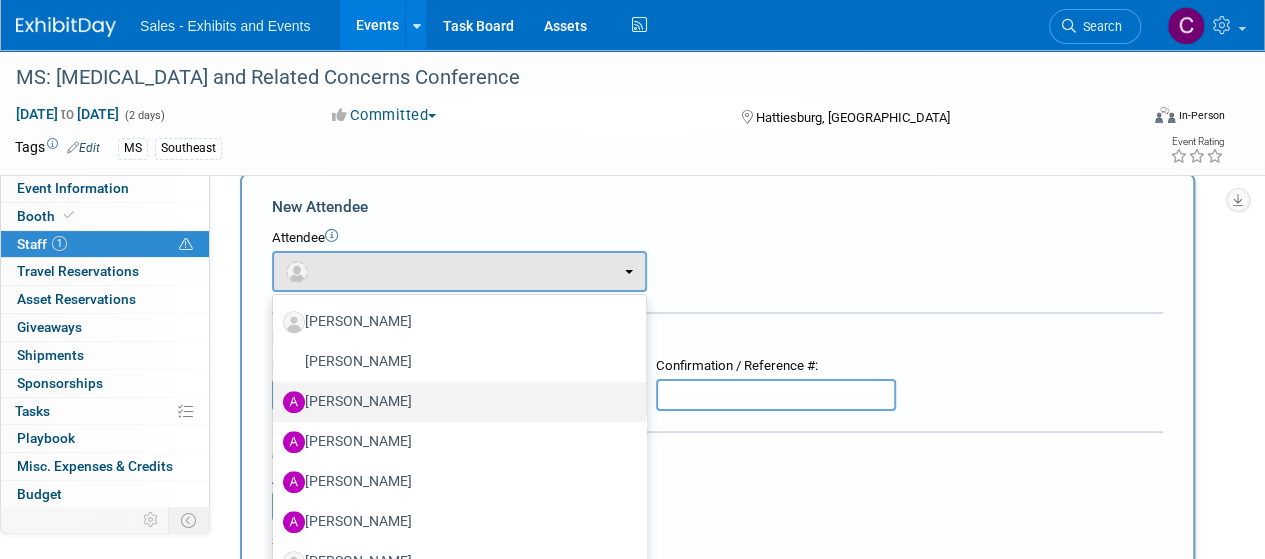 click on "[PERSON_NAME]" at bounding box center (454, 402) 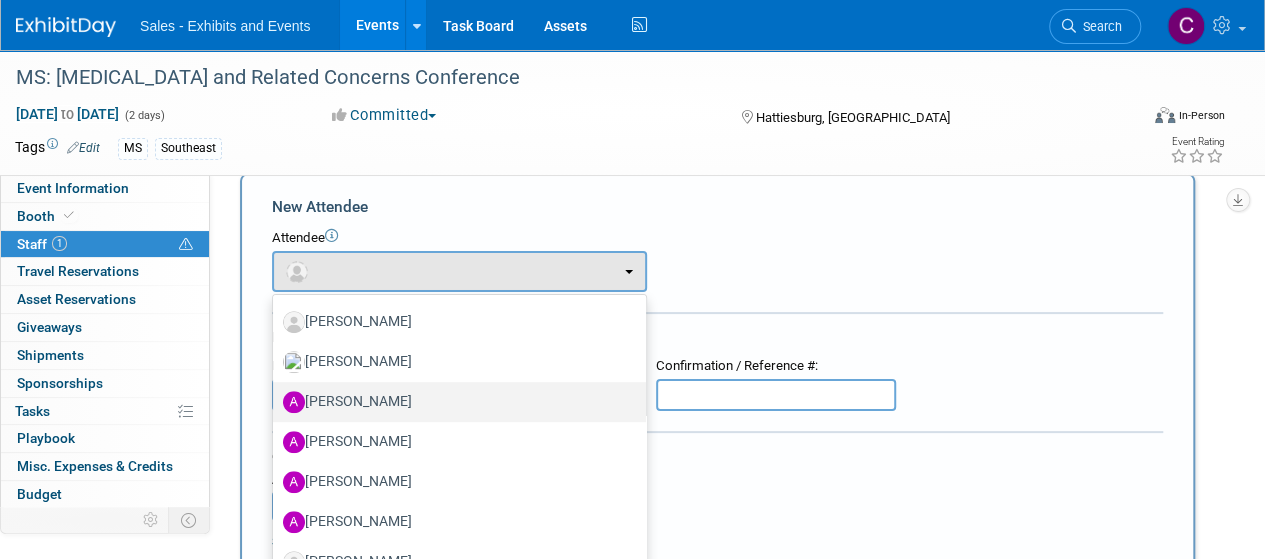 click on "[PERSON_NAME]" at bounding box center (269, 399) 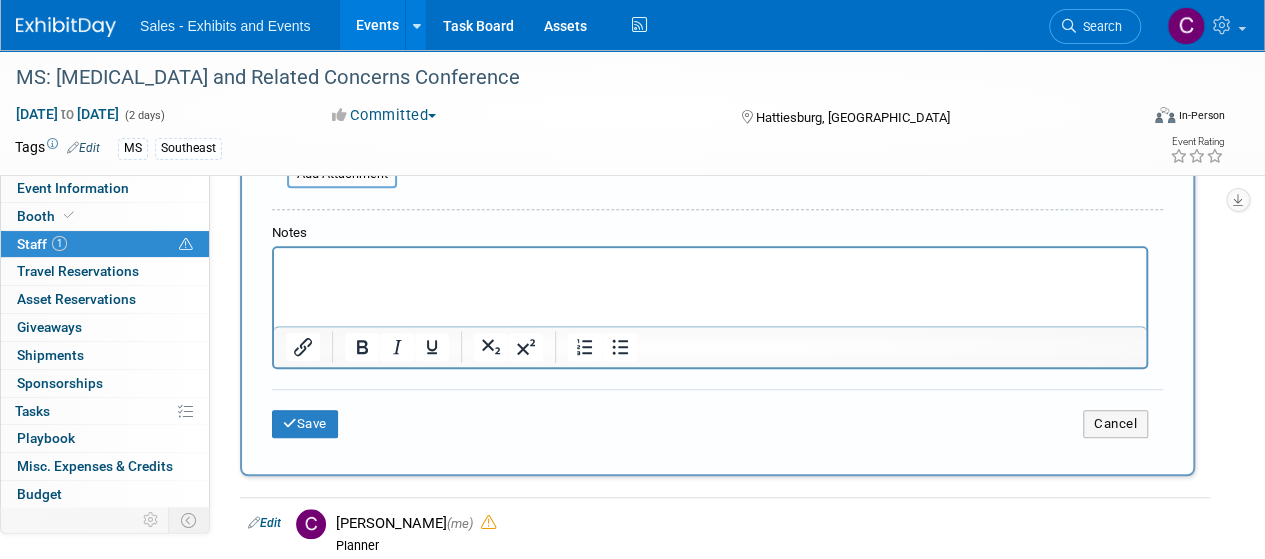 scroll, scrollTop: 610, scrollLeft: 0, axis: vertical 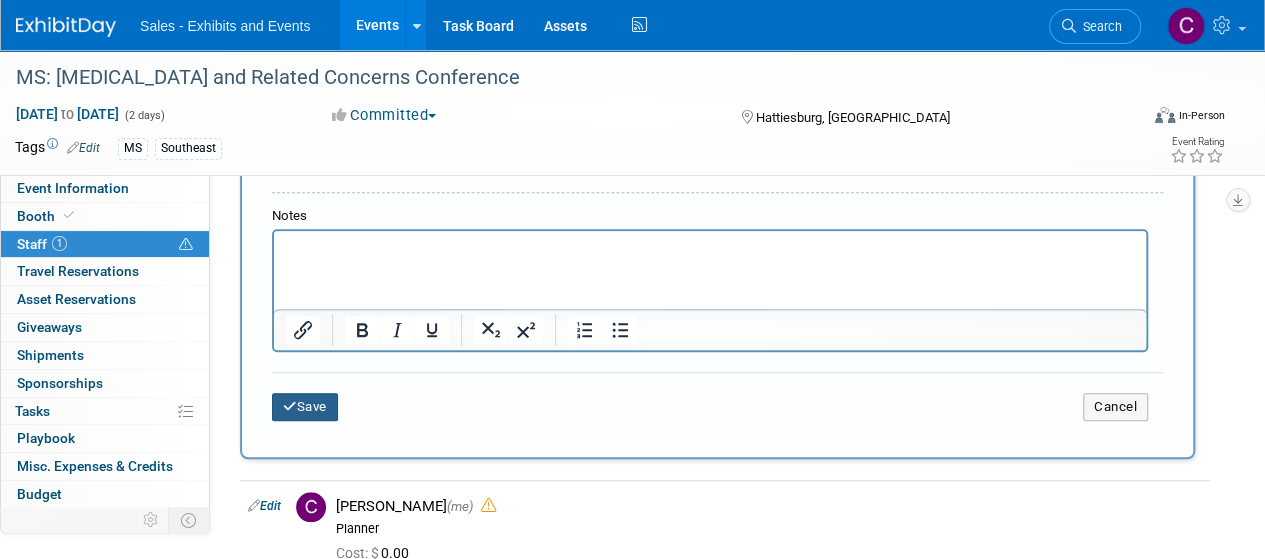 click on "Save" at bounding box center (305, 407) 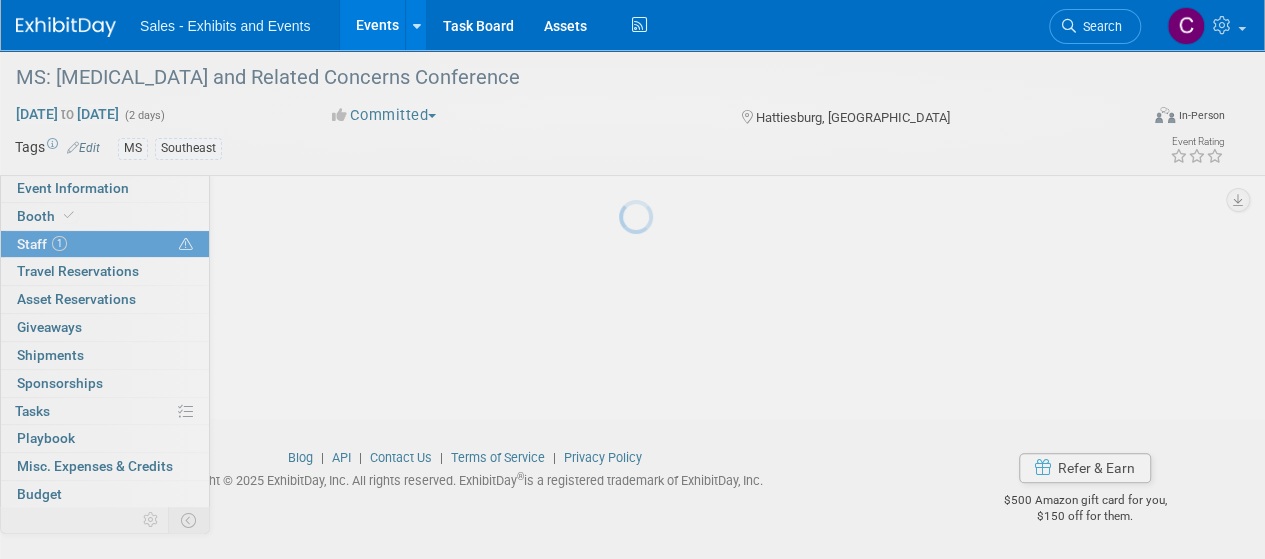 scroll, scrollTop: 244, scrollLeft: 0, axis: vertical 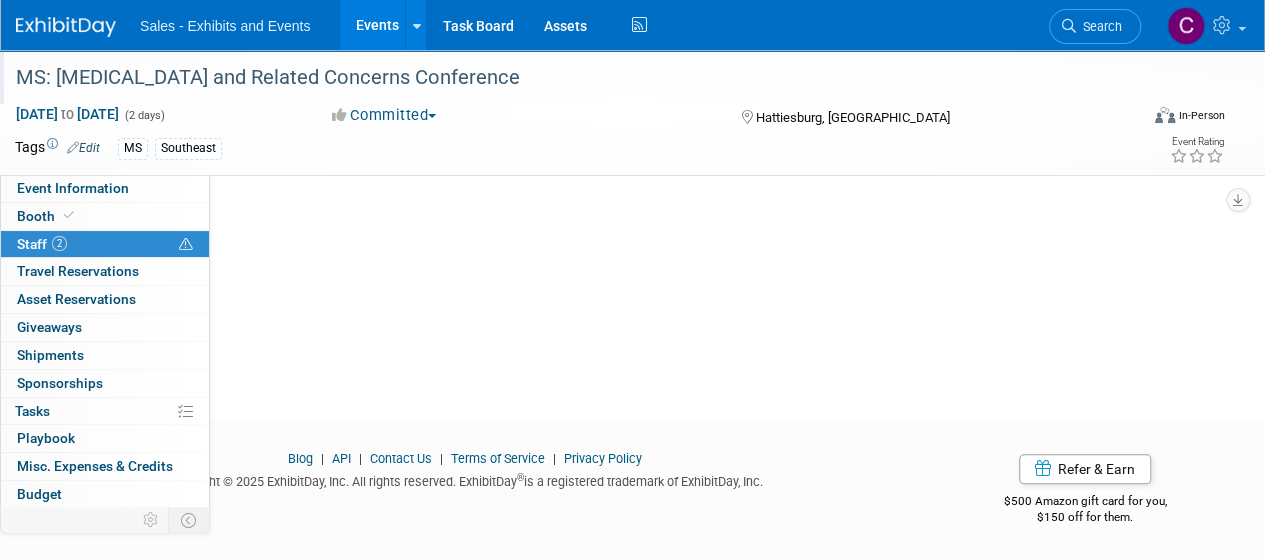 click on "MS: ADHD and Related Concerns Conference" at bounding box center (565, 78) 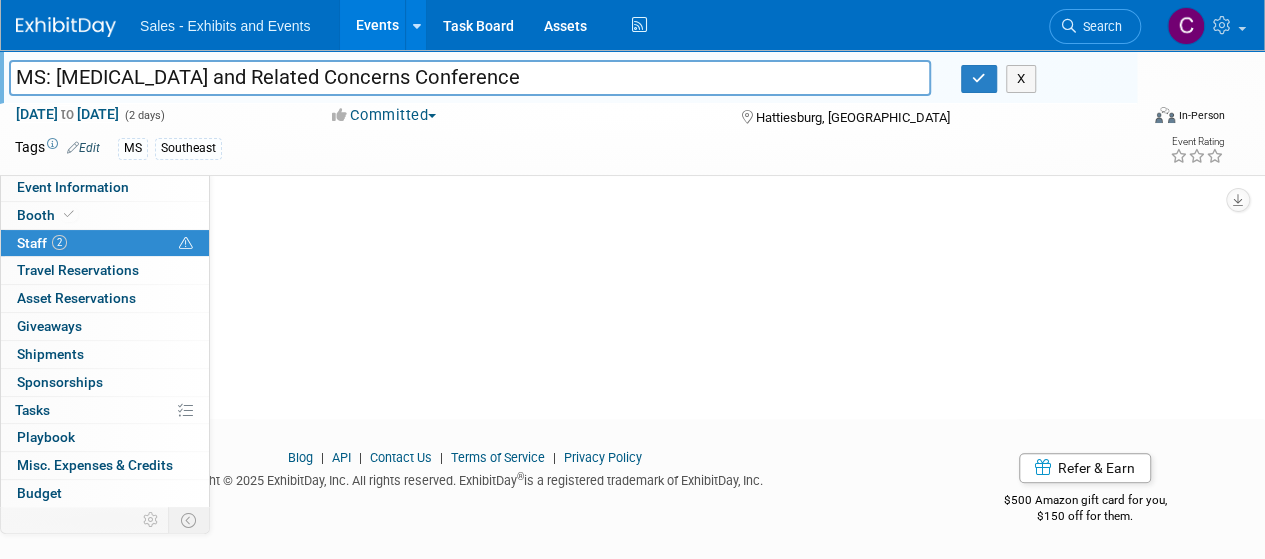 scroll, scrollTop: 244, scrollLeft: 0, axis: vertical 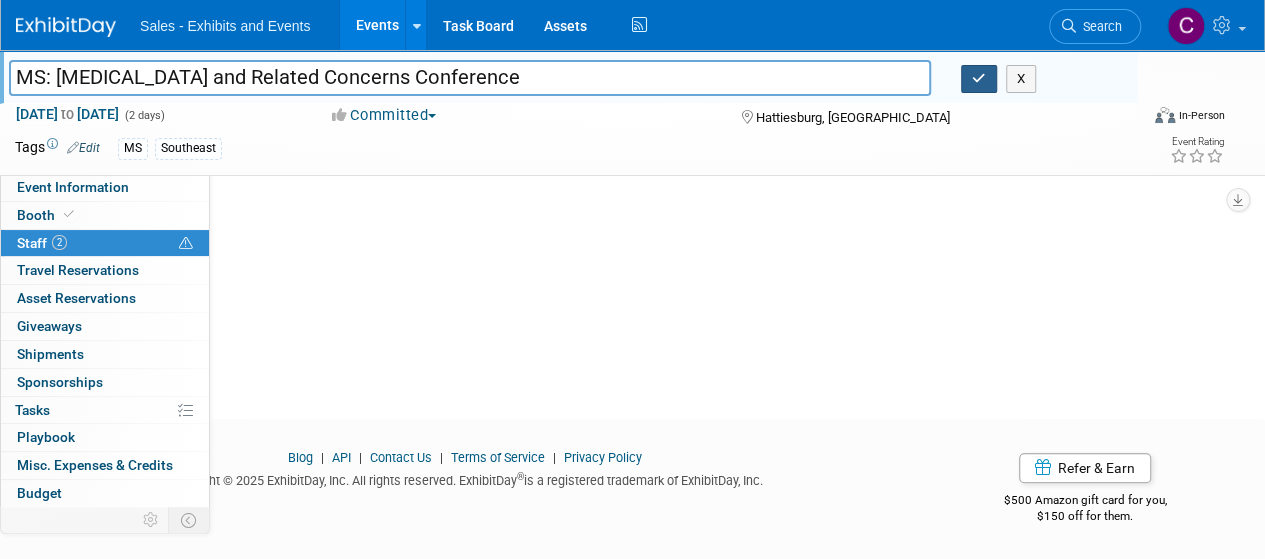 click at bounding box center (979, 79) 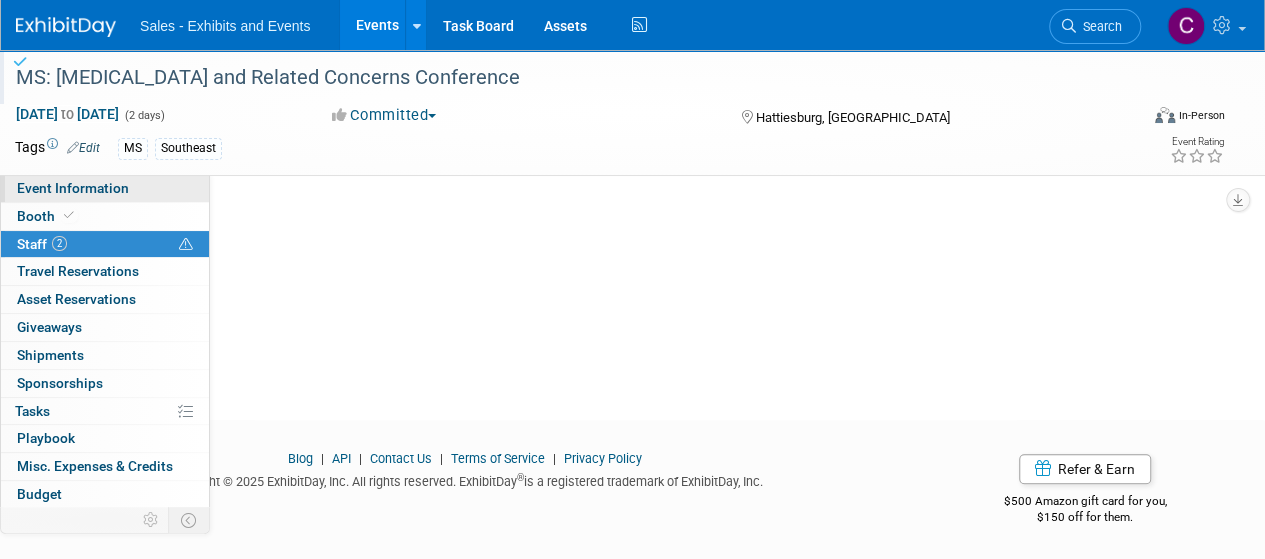 click on "Event Information" at bounding box center (105, 188) 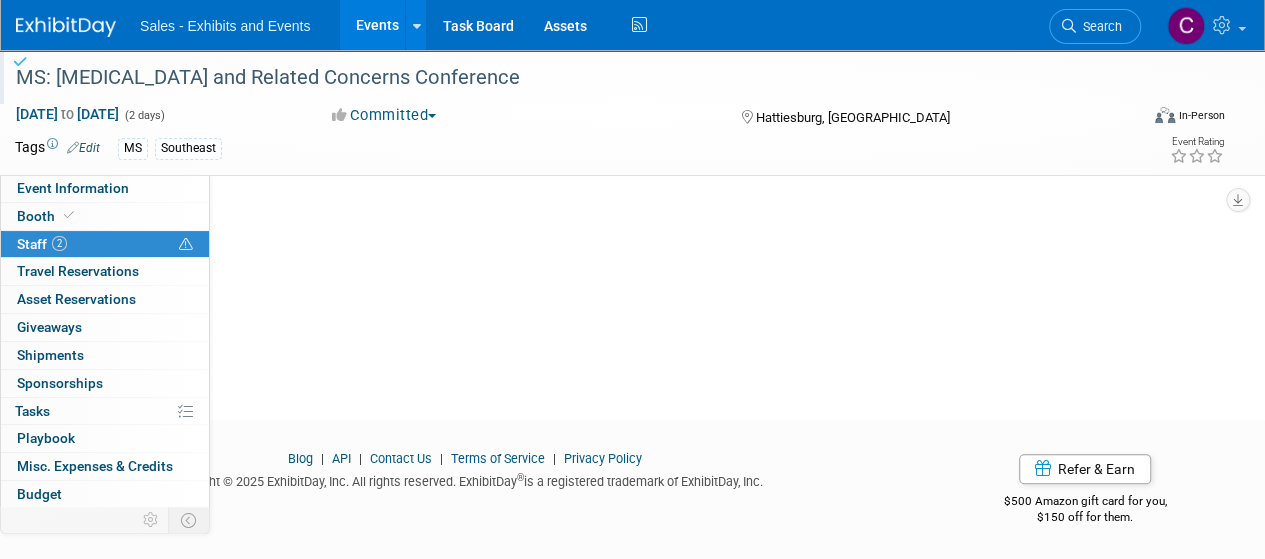 scroll, scrollTop: 0, scrollLeft: 0, axis: both 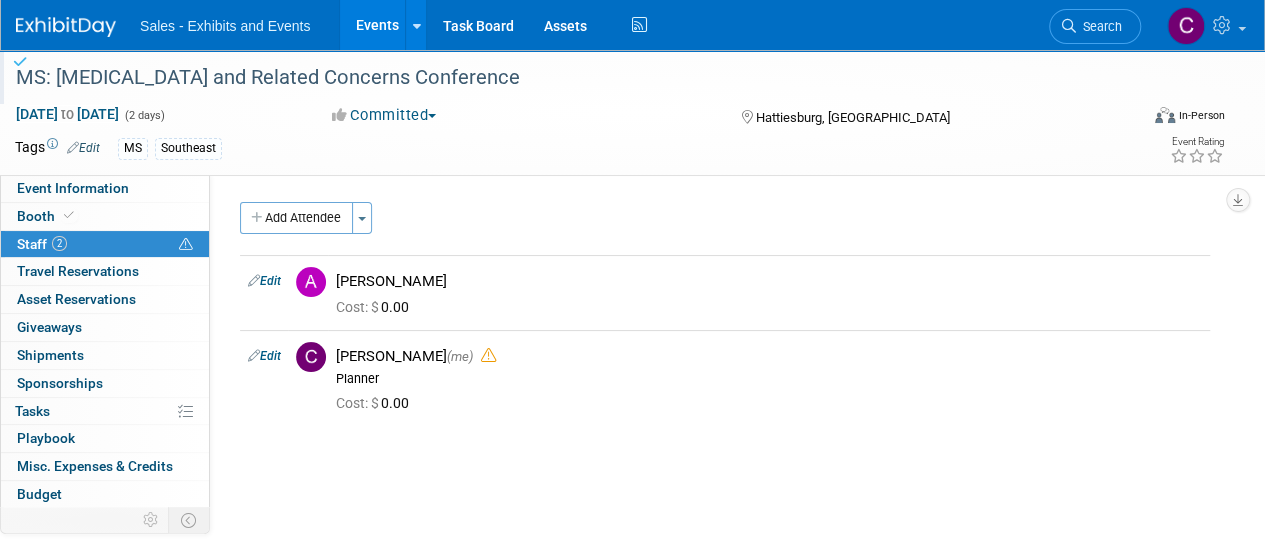 select on "Southeast" 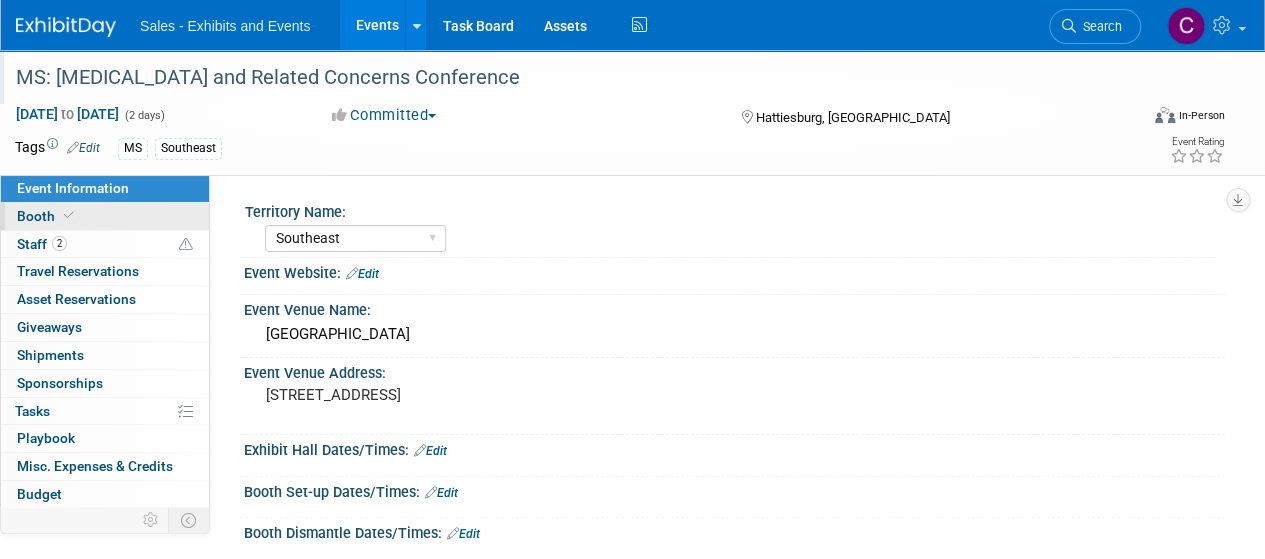 click on "Booth" at bounding box center [47, 216] 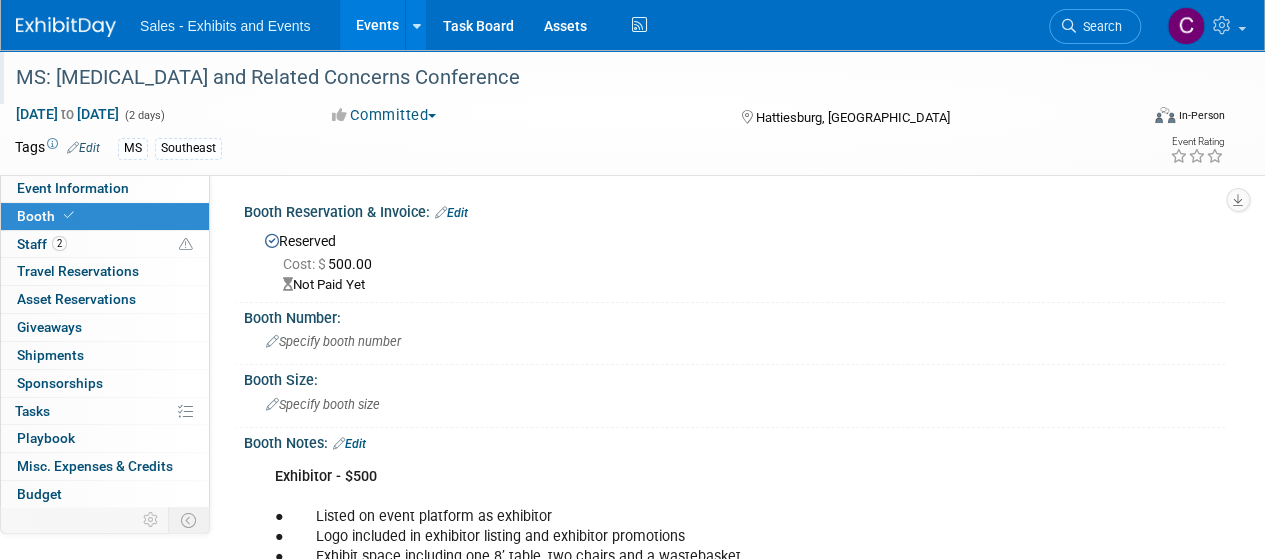 click on "Edit" at bounding box center (451, 213) 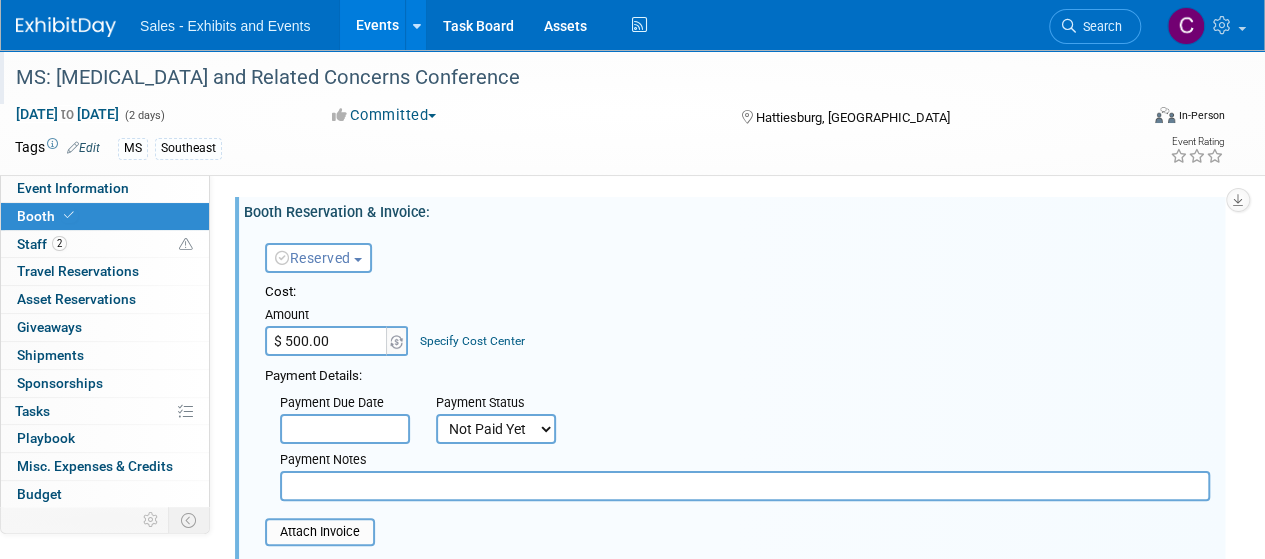 click at bounding box center (745, 486) 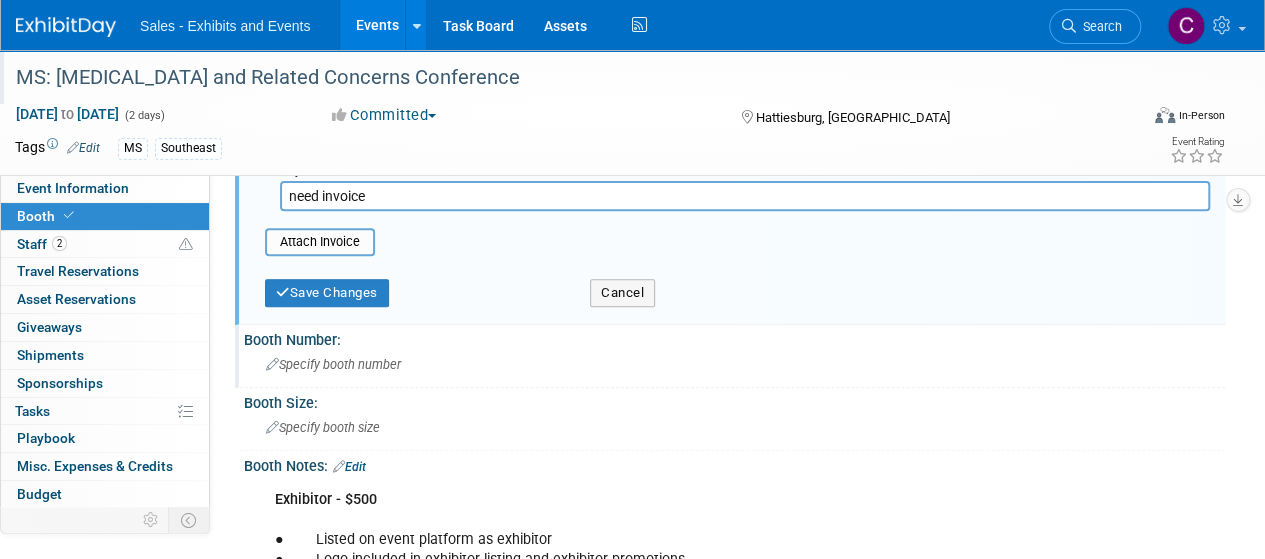 scroll, scrollTop: 292, scrollLeft: 0, axis: vertical 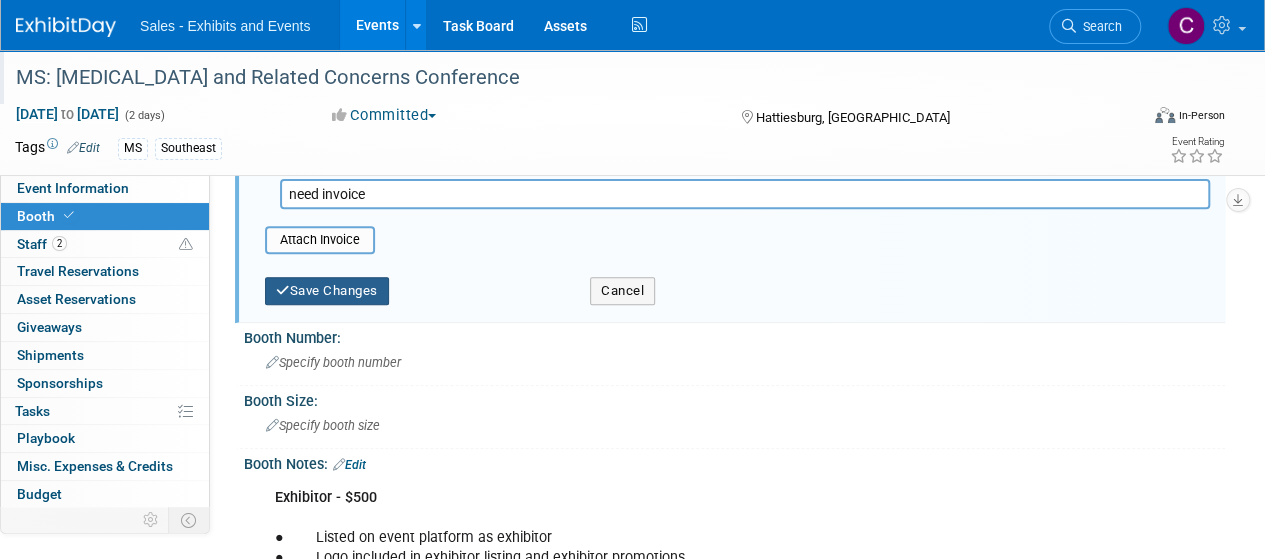 type on "need invoice" 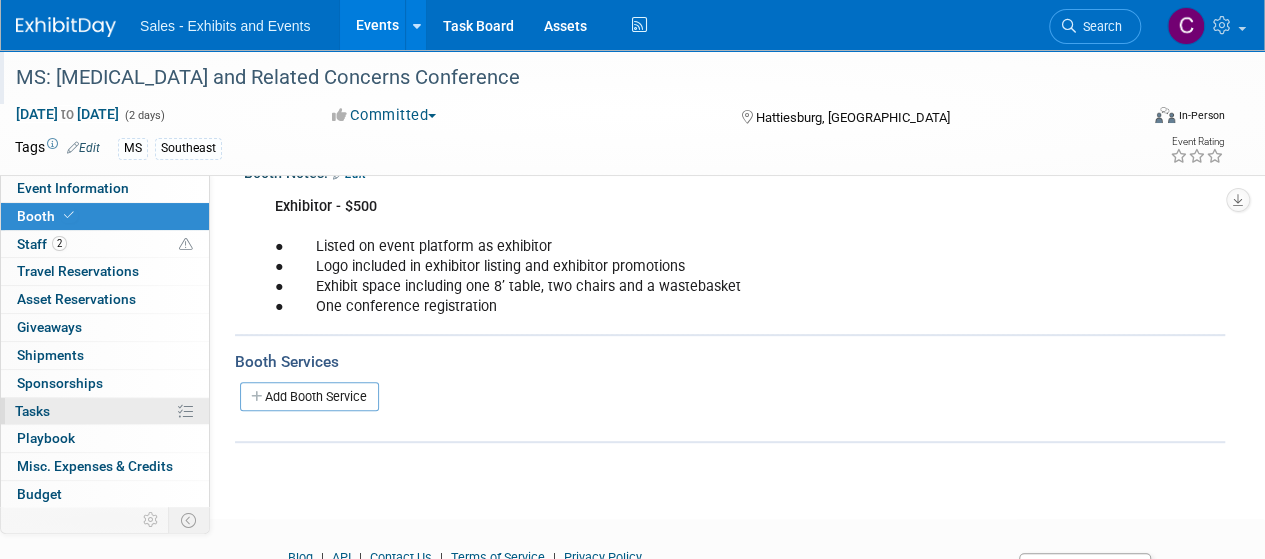 click on "Tasks 0%" at bounding box center (32, 411) 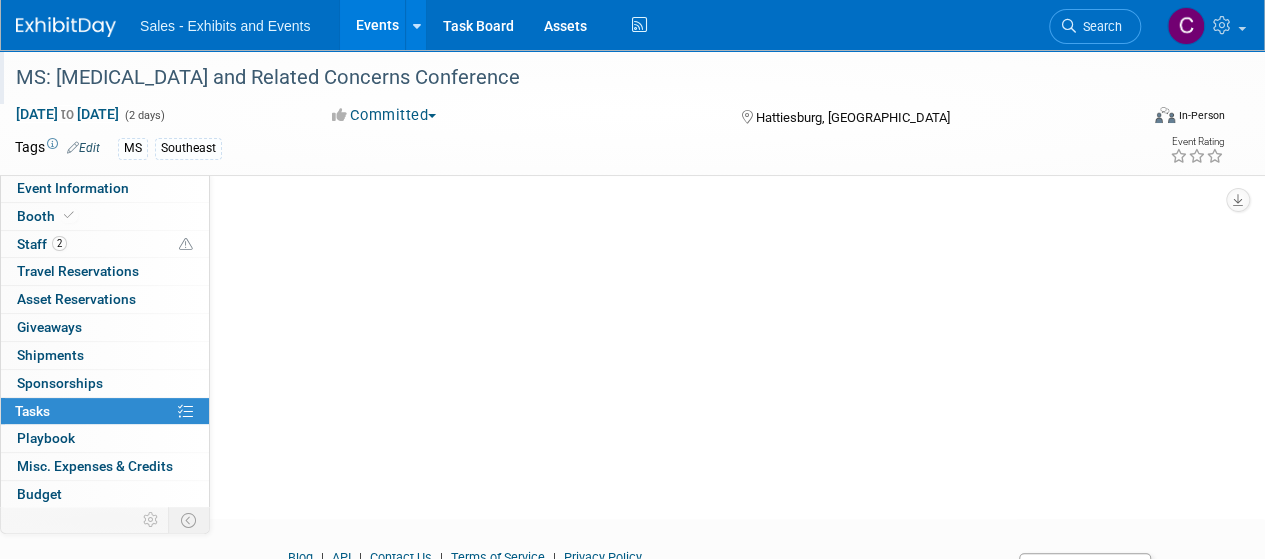 scroll, scrollTop: 0, scrollLeft: 0, axis: both 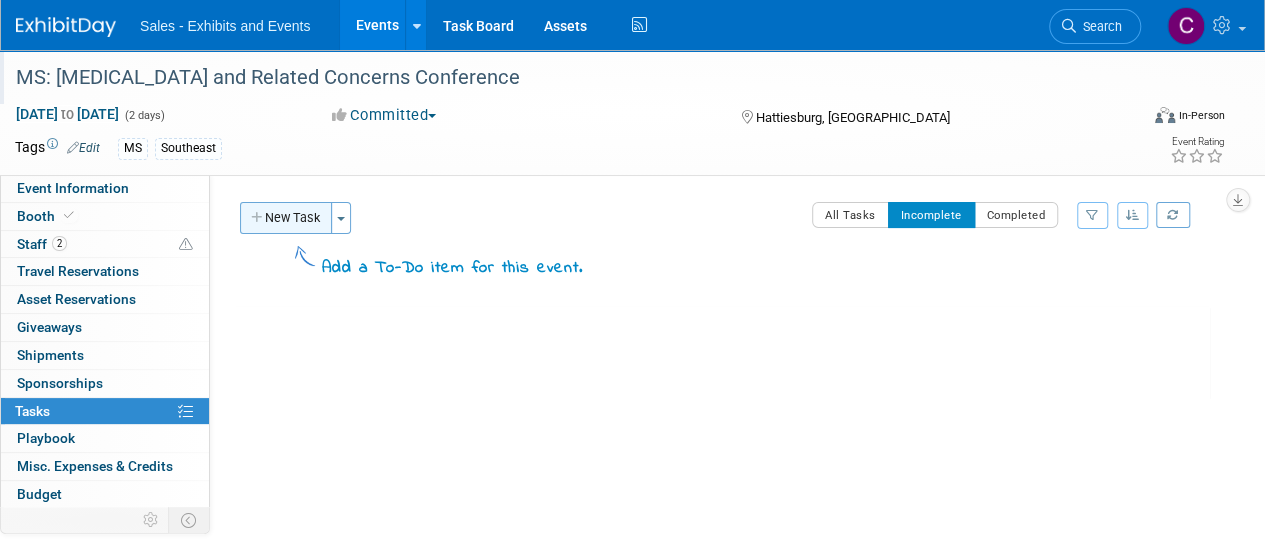click on "New Task" at bounding box center (286, 218) 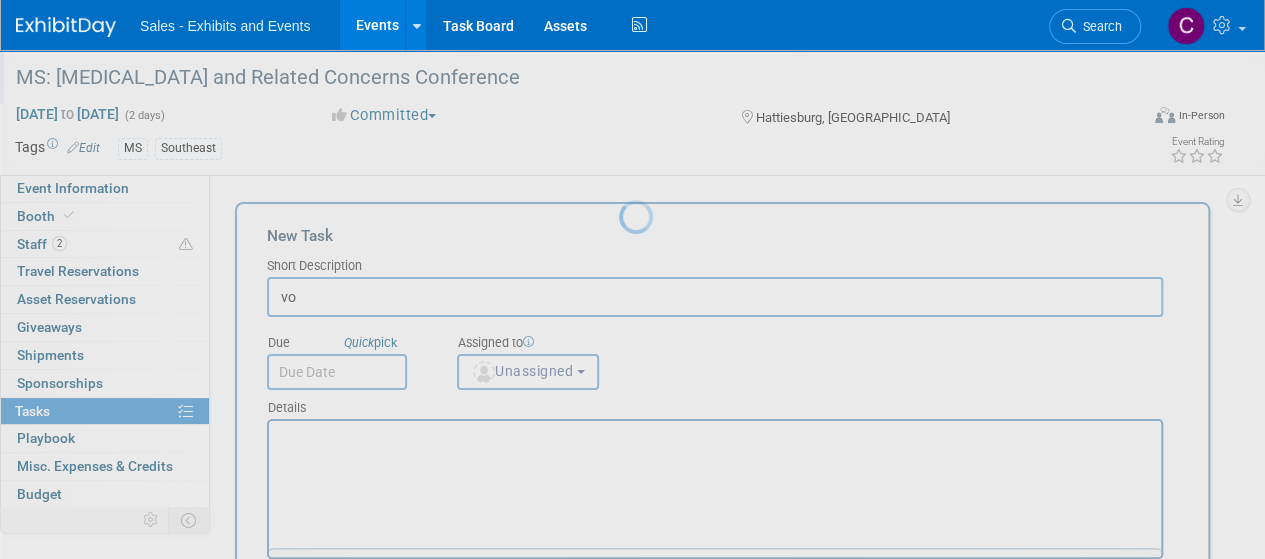 scroll, scrollTop: 0, scrollLeft: 0, axis: both 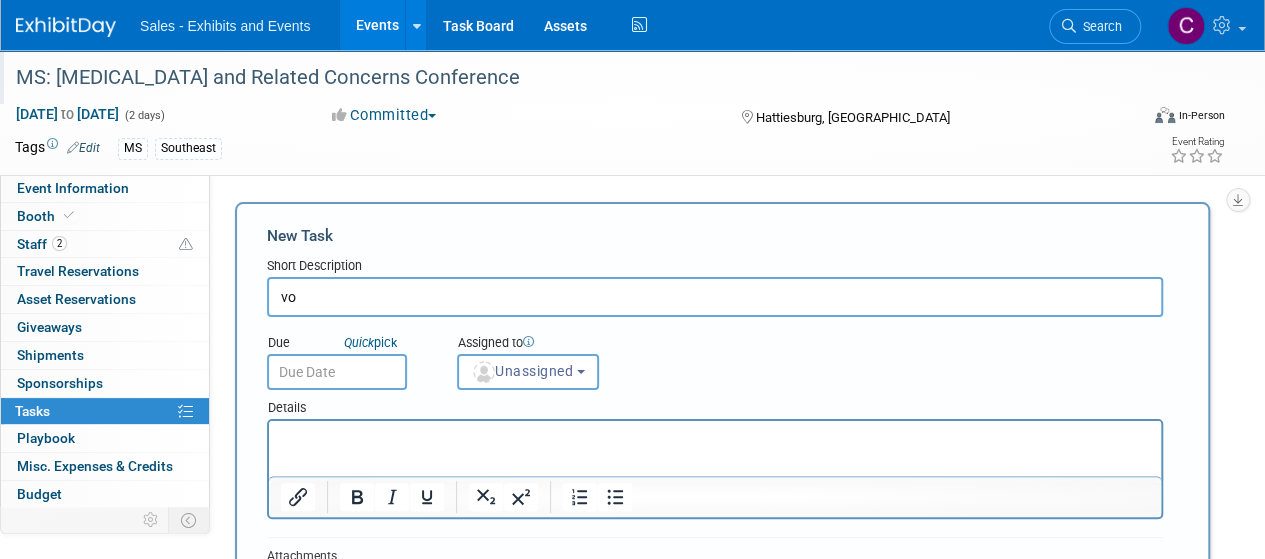 type on "v" 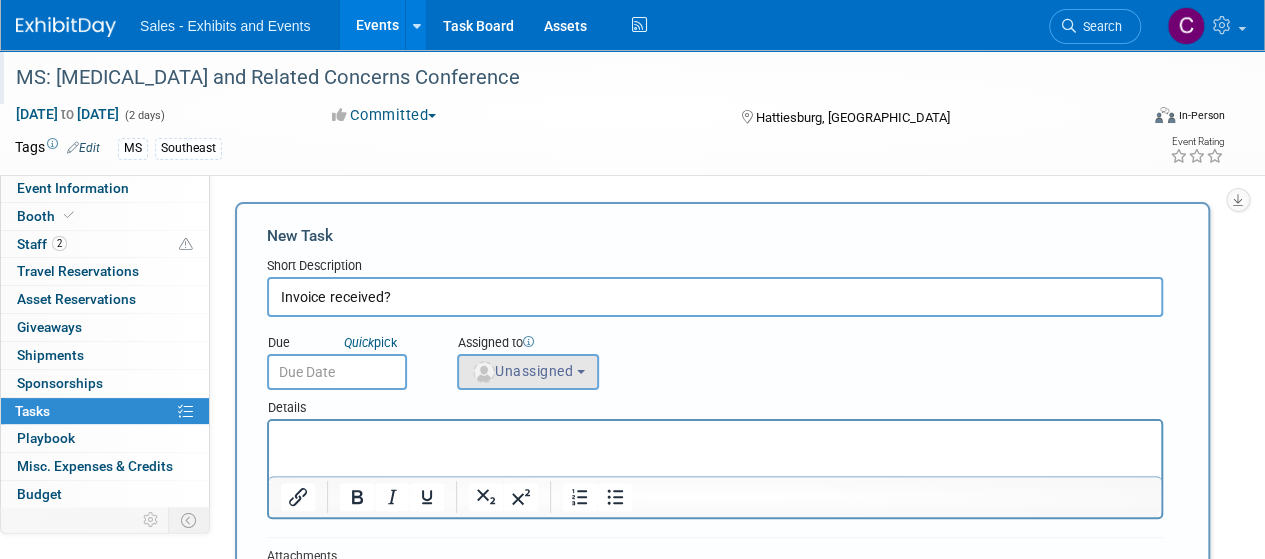 type on "Invoice received?" 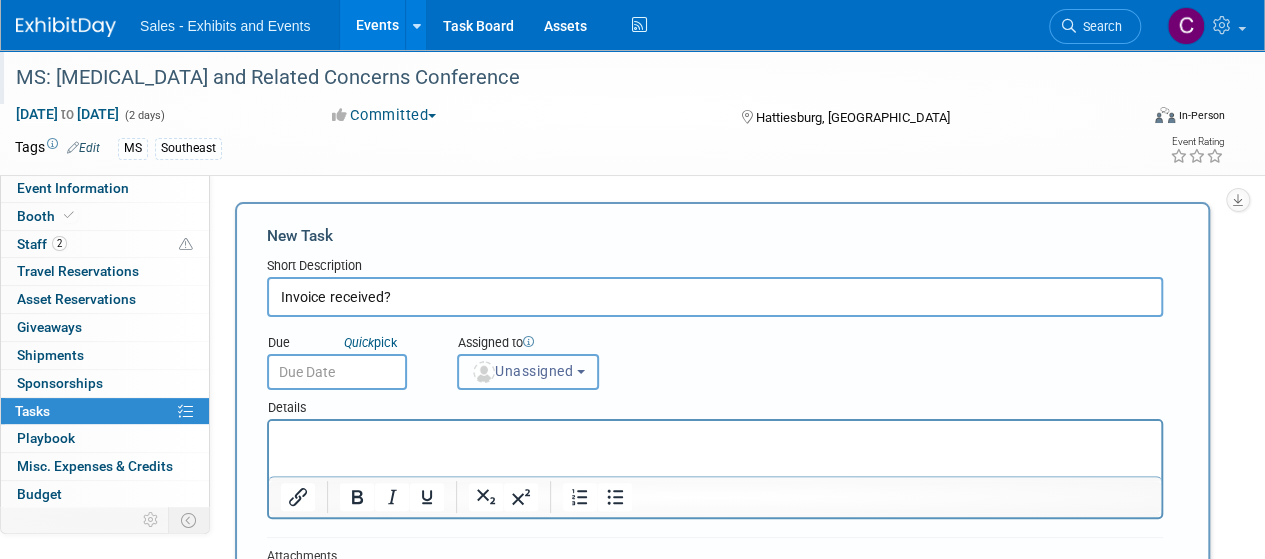 click on "Unassigned" at bounding box center (522, 371) 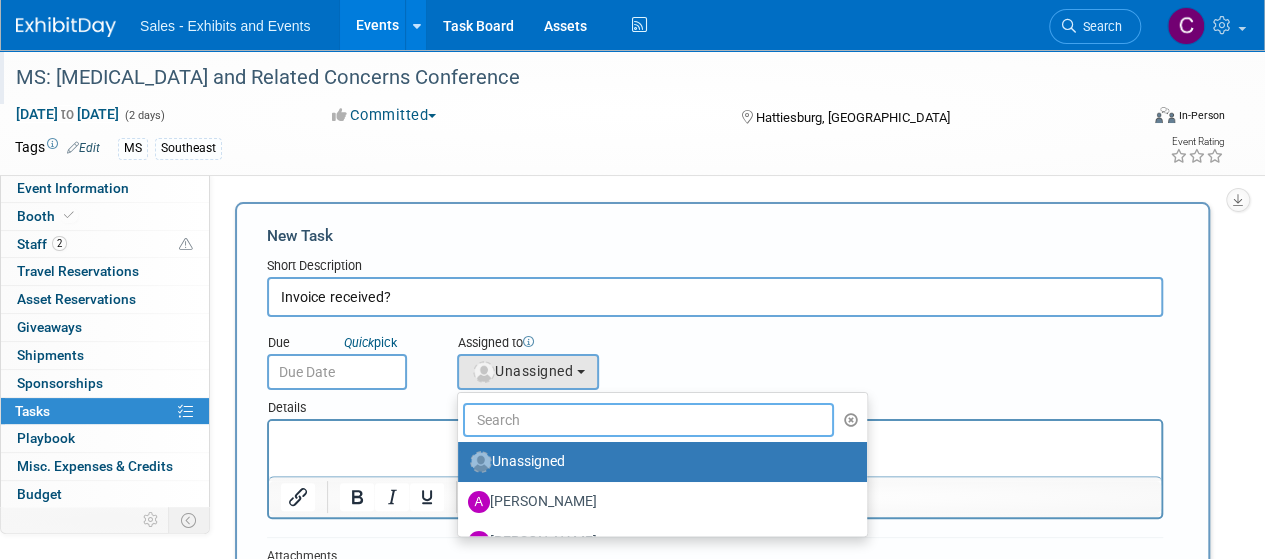 click at bounding box center [648, 420] 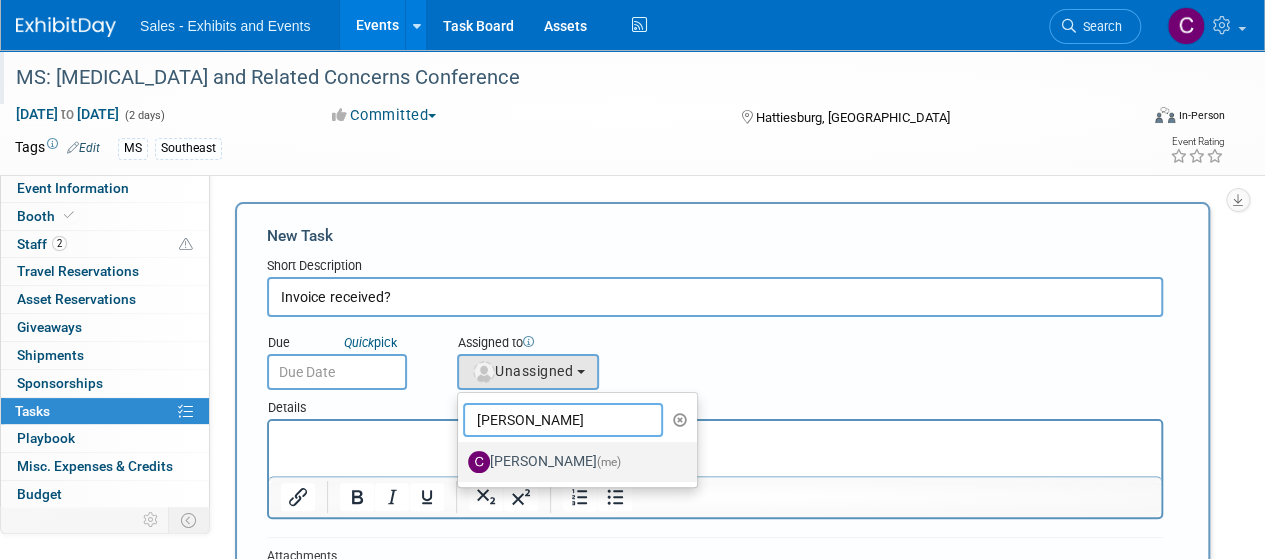 type on "christin" 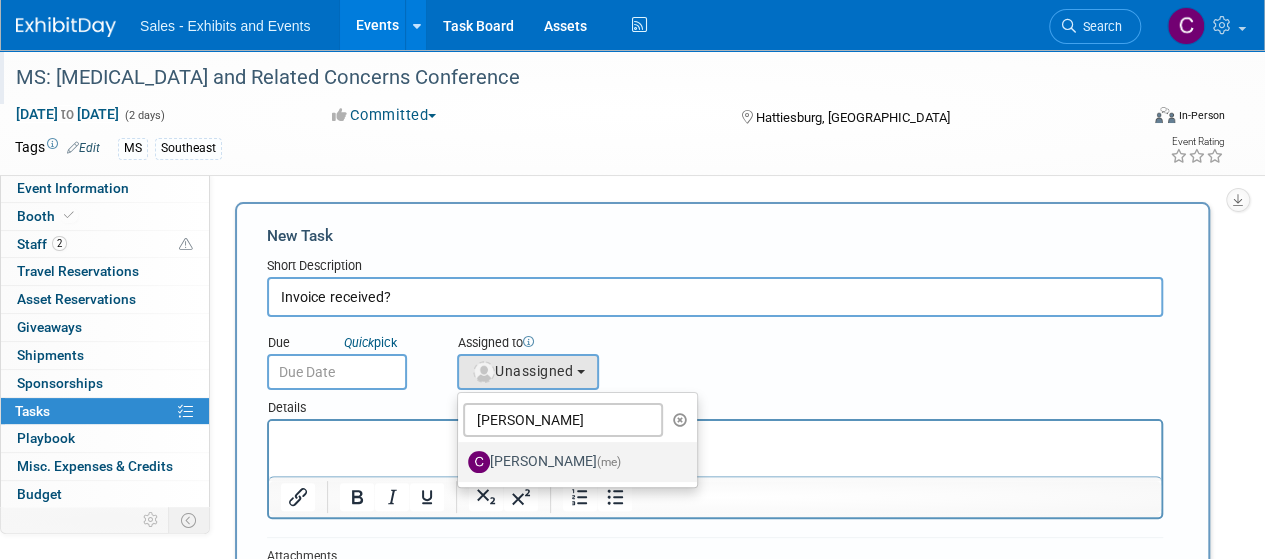 drag, startPoint x: 548, startPoint y: 463, endPoint x: 189, endPoint y: 8, distance: 579.574 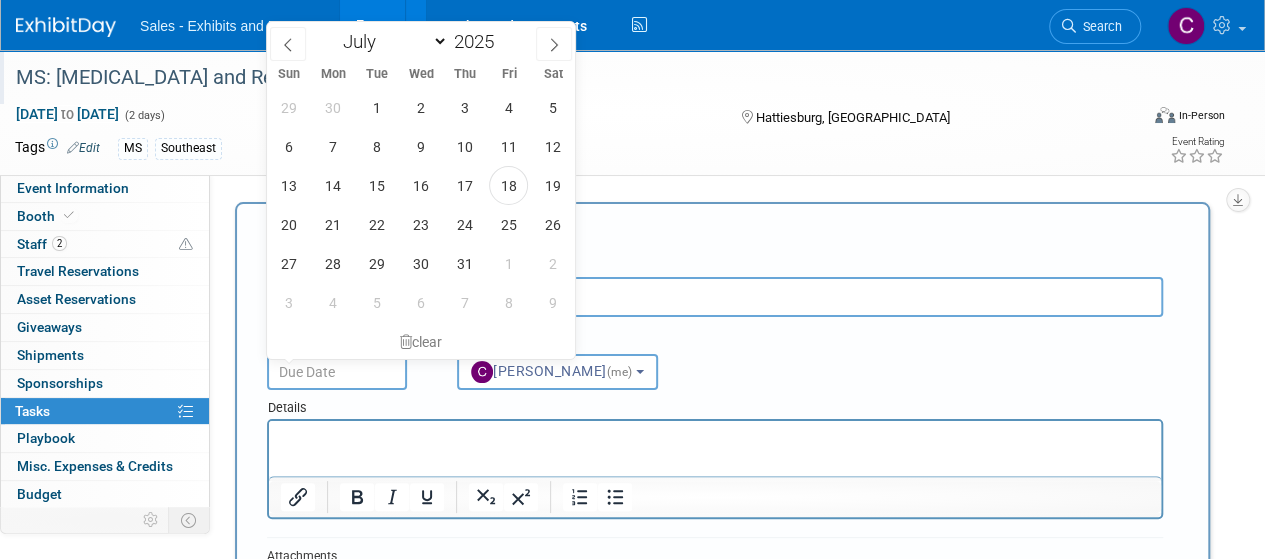 click at bounding box center [337, 372] 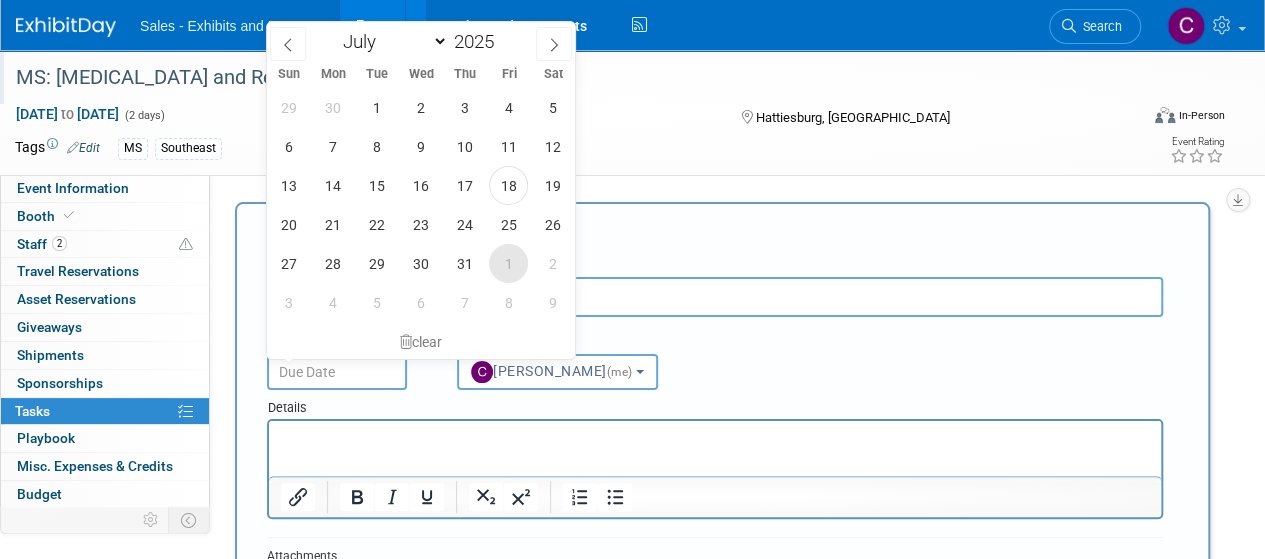 click on "1" at bounding box center (508, 263) 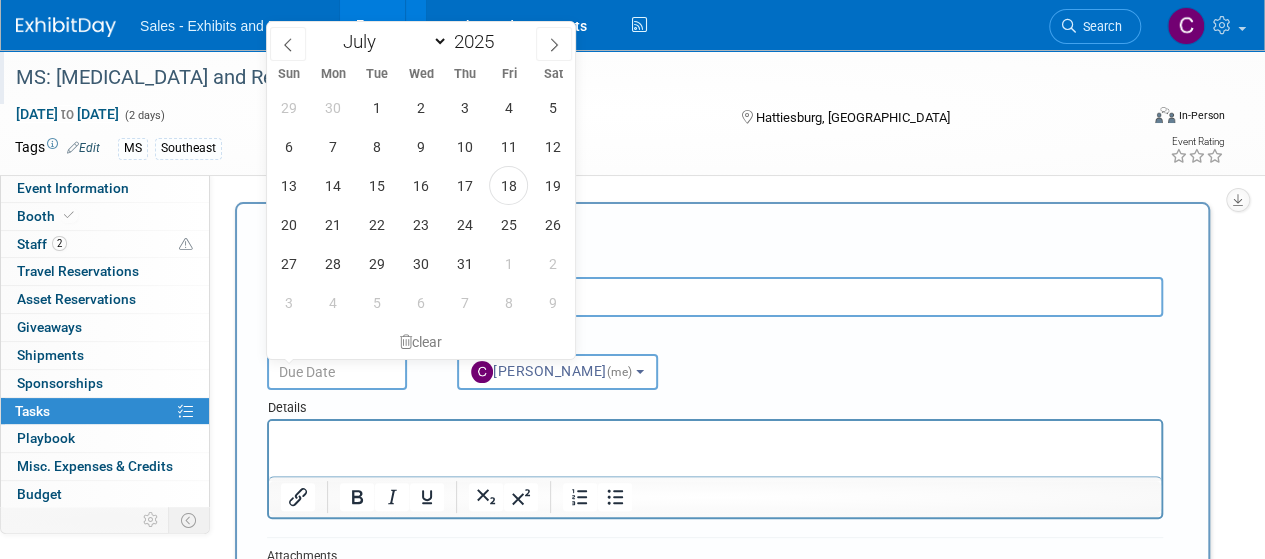 type on "[DATE]" 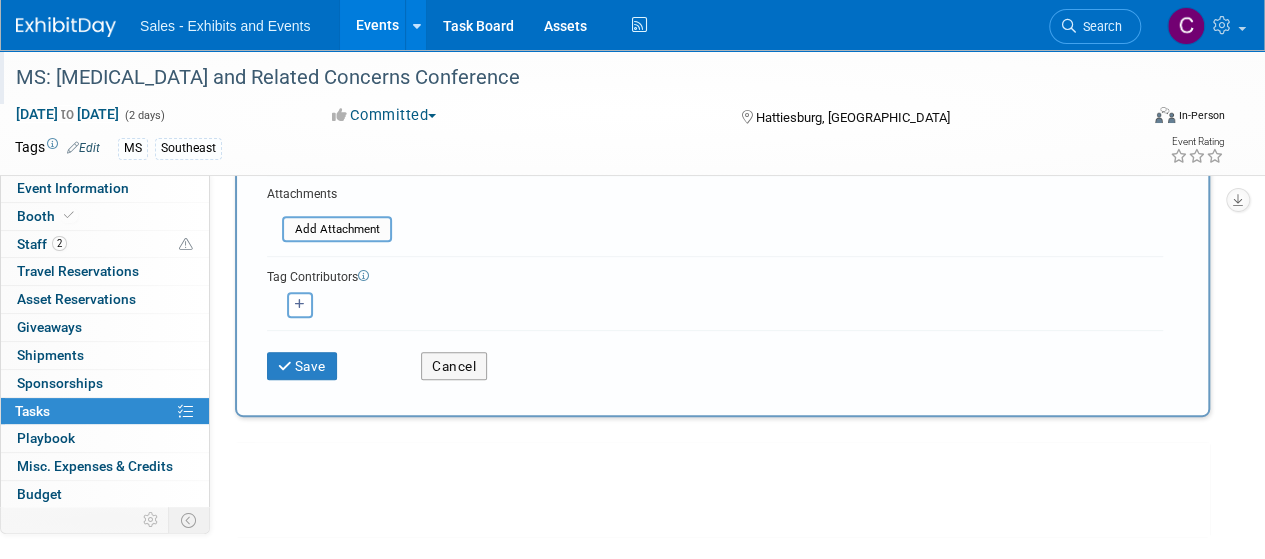 scroll, scrollTop: 368, scrollLeft: 0, axis: vertical 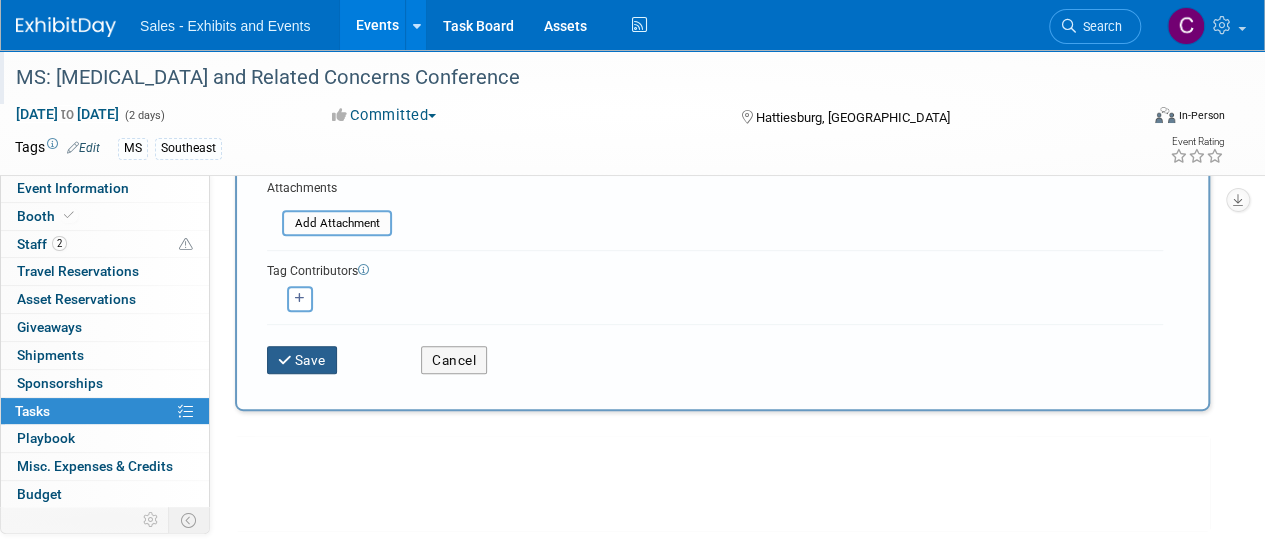 click on "Save" at bounding box center [302, 360] 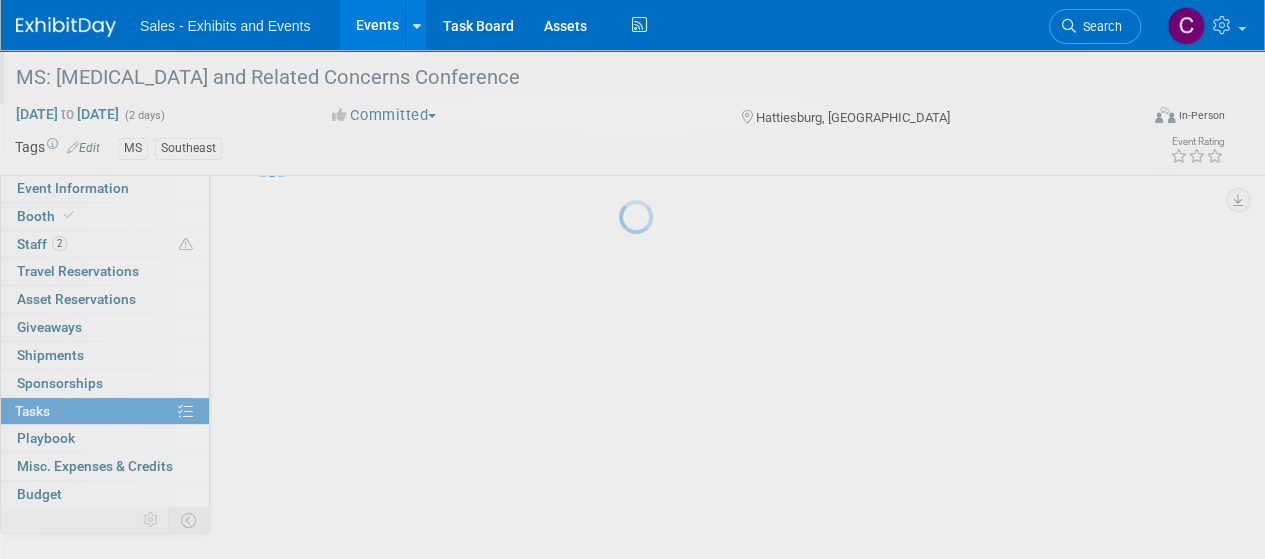 scroll, scrollTop: 68, scrollLeft: 0, axis: vertical 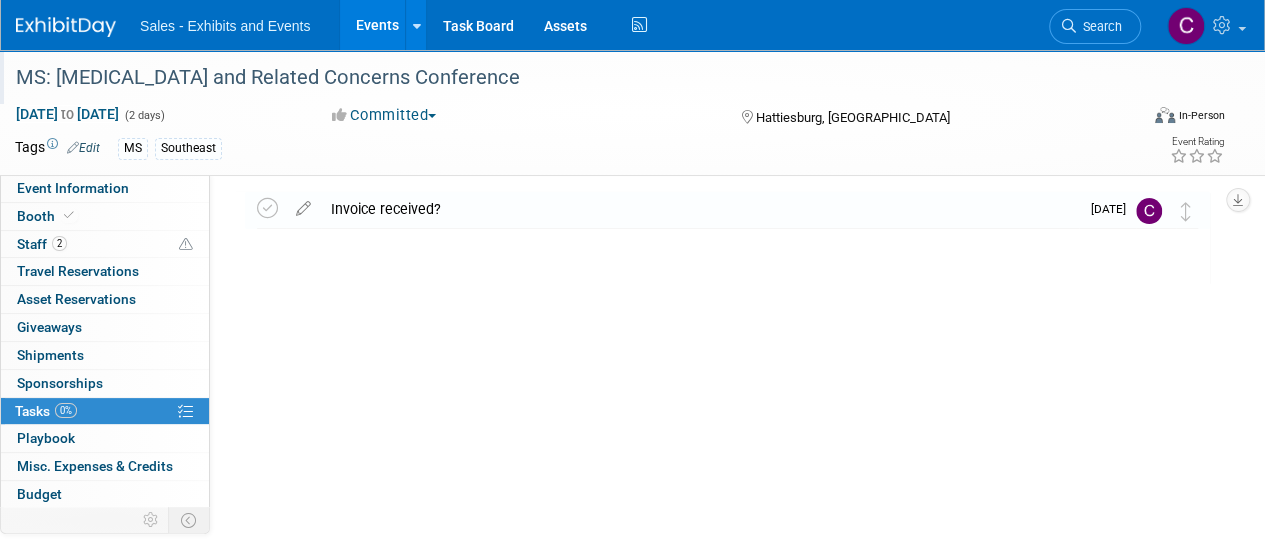 click on "Events" at bounding box center (376, 25) 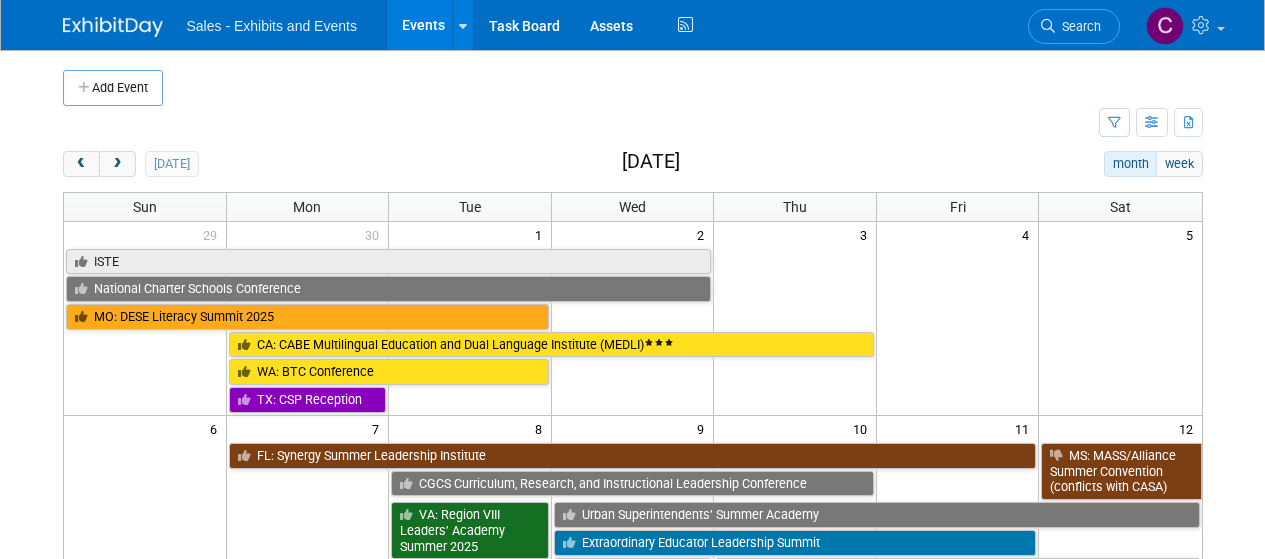 scroll, scrollTop: 0, scrollLeft: 0, axis: both 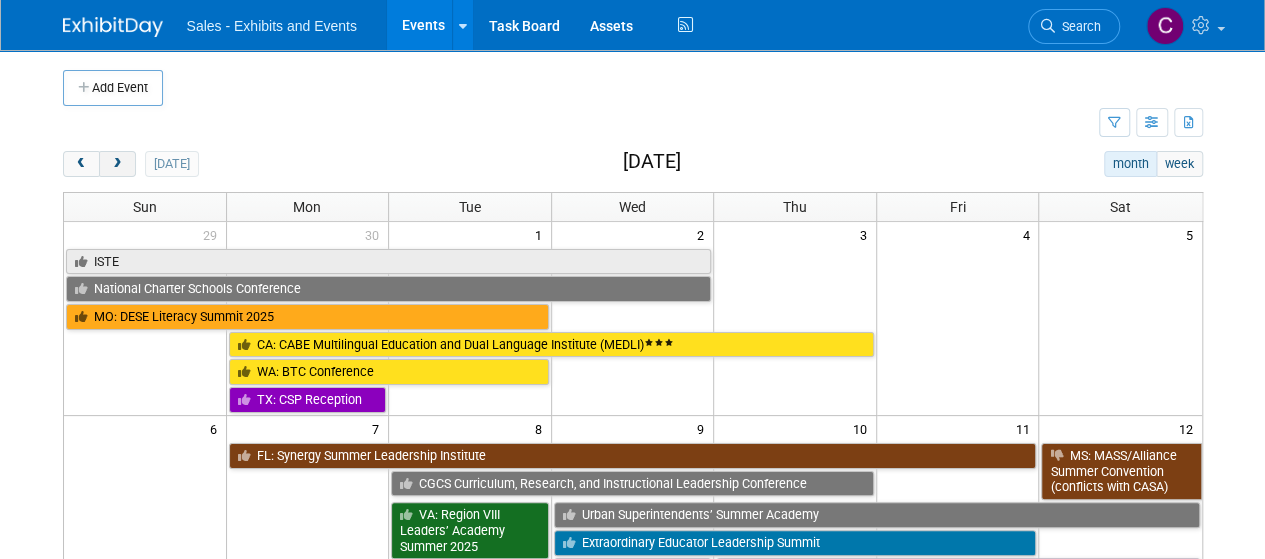 click at bounding box center (117, 164) 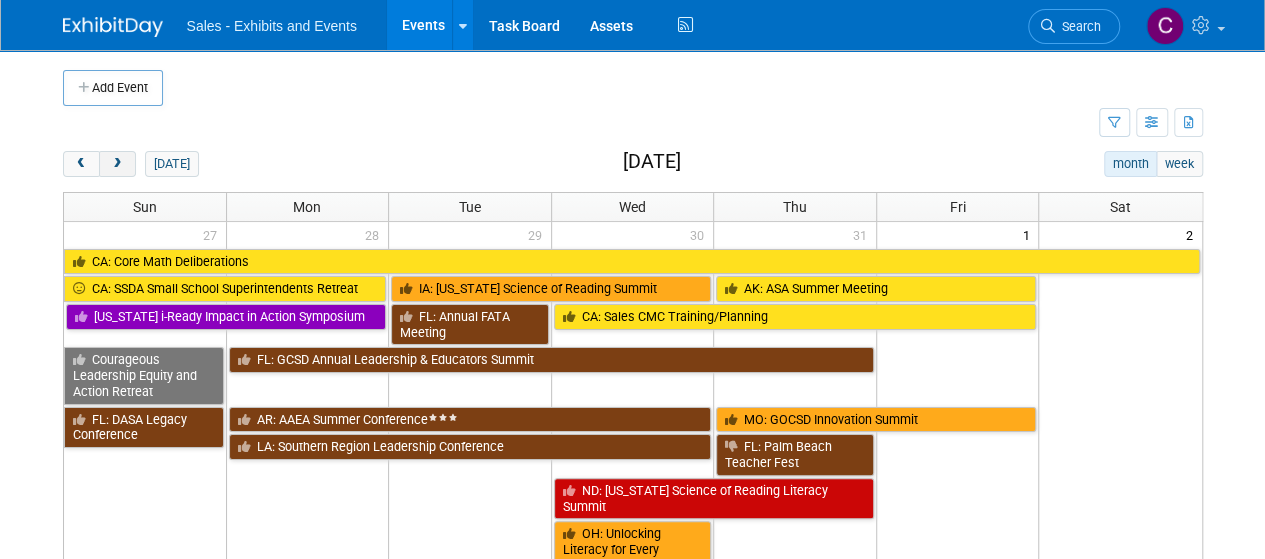 click at bounding box center [117, 164] 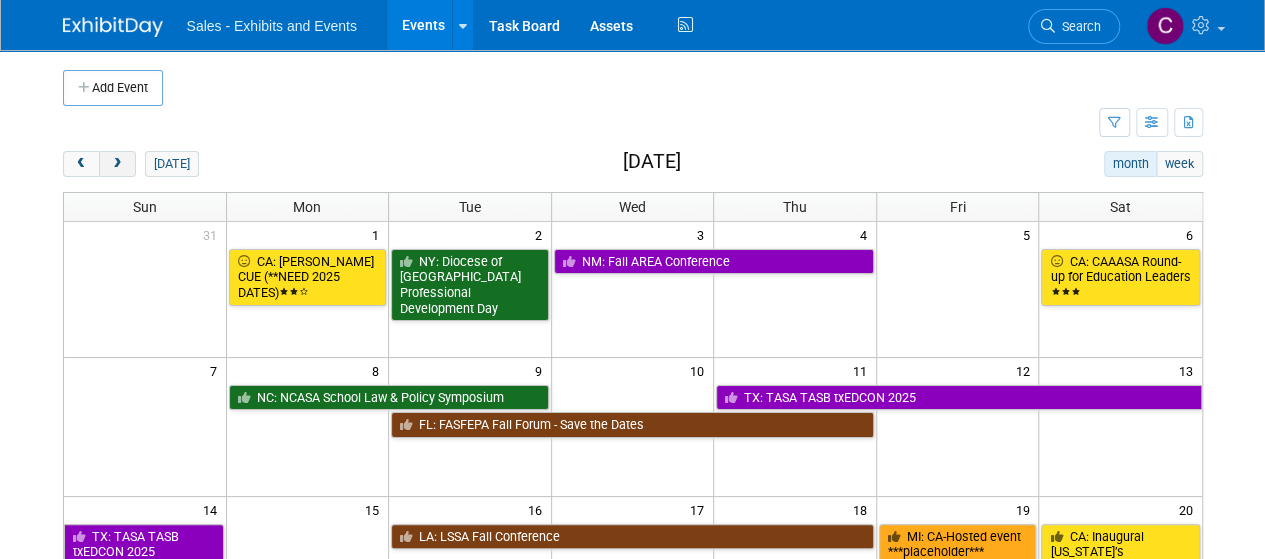 click at bounding box center (117, 164) 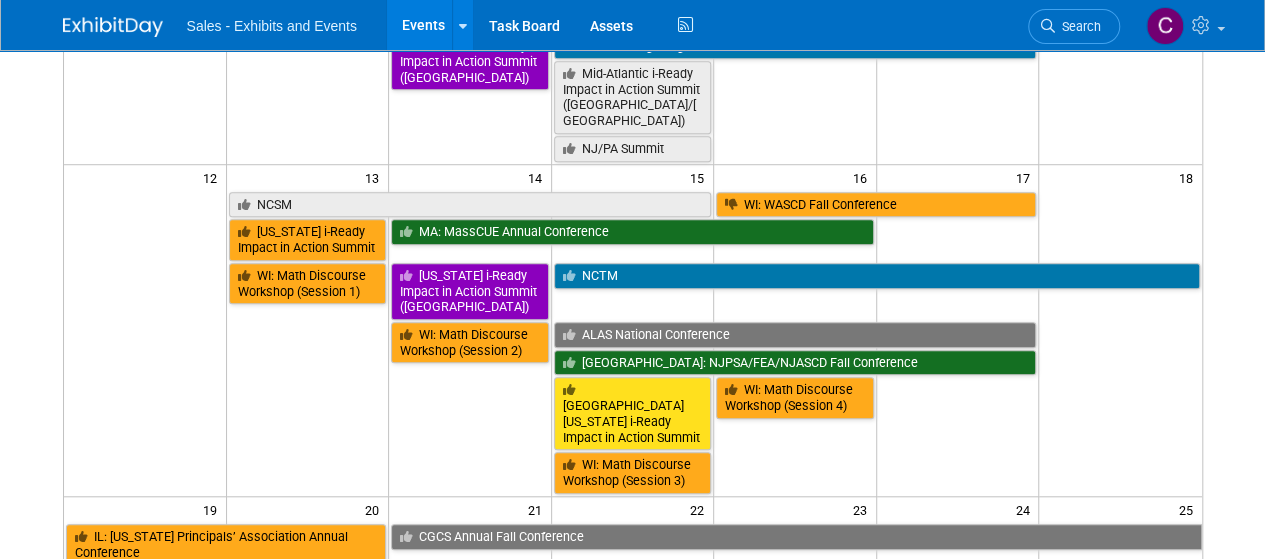 scroll, scrollTop: 898, scrollLeft: 0, axis: vertical 